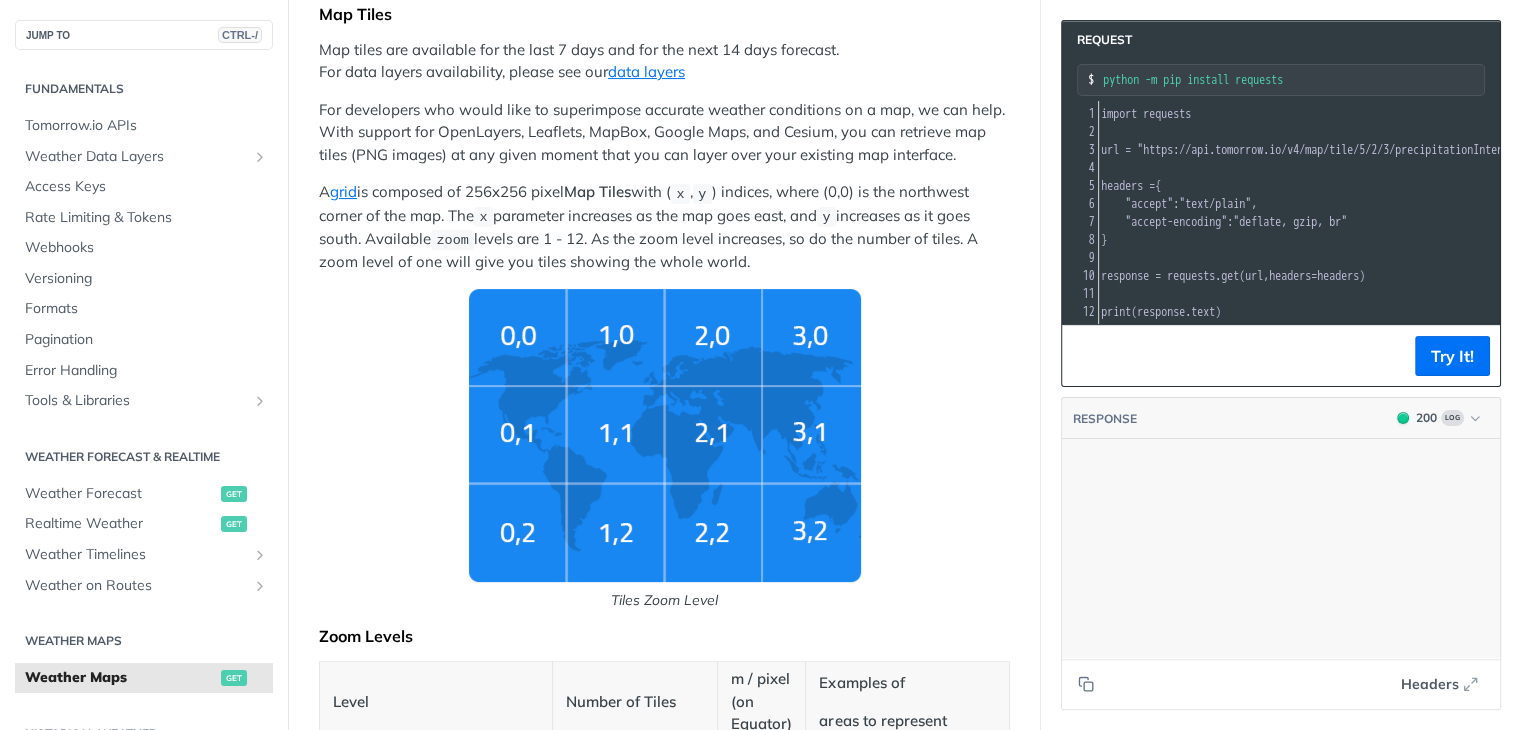 scroll, scrollTop: 400, scrollLeft: 0, axis: vertical 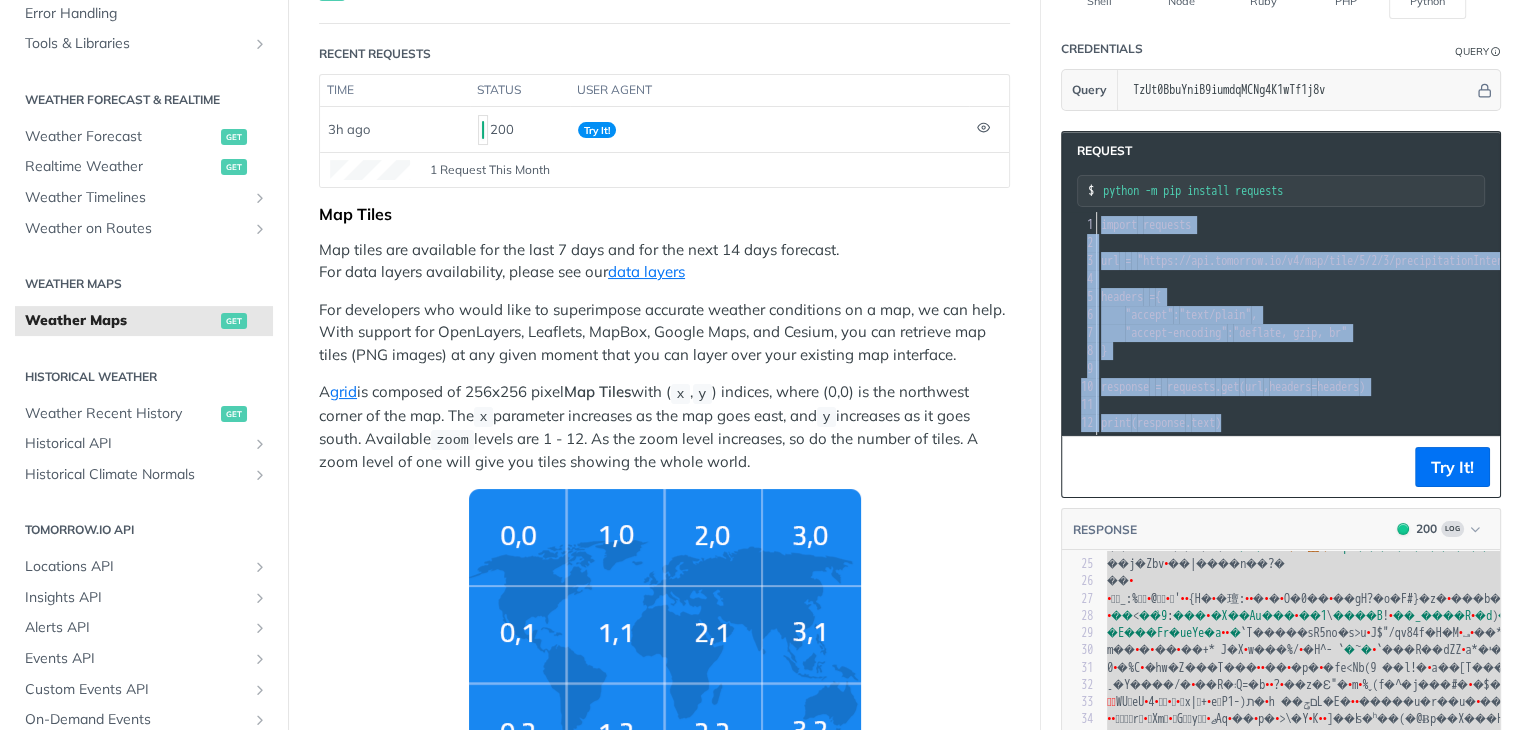 drag, startPoint x: 1244, startPoint y: 403, endPoint x: 1002, endPoint y: 191, distance: 321.7266 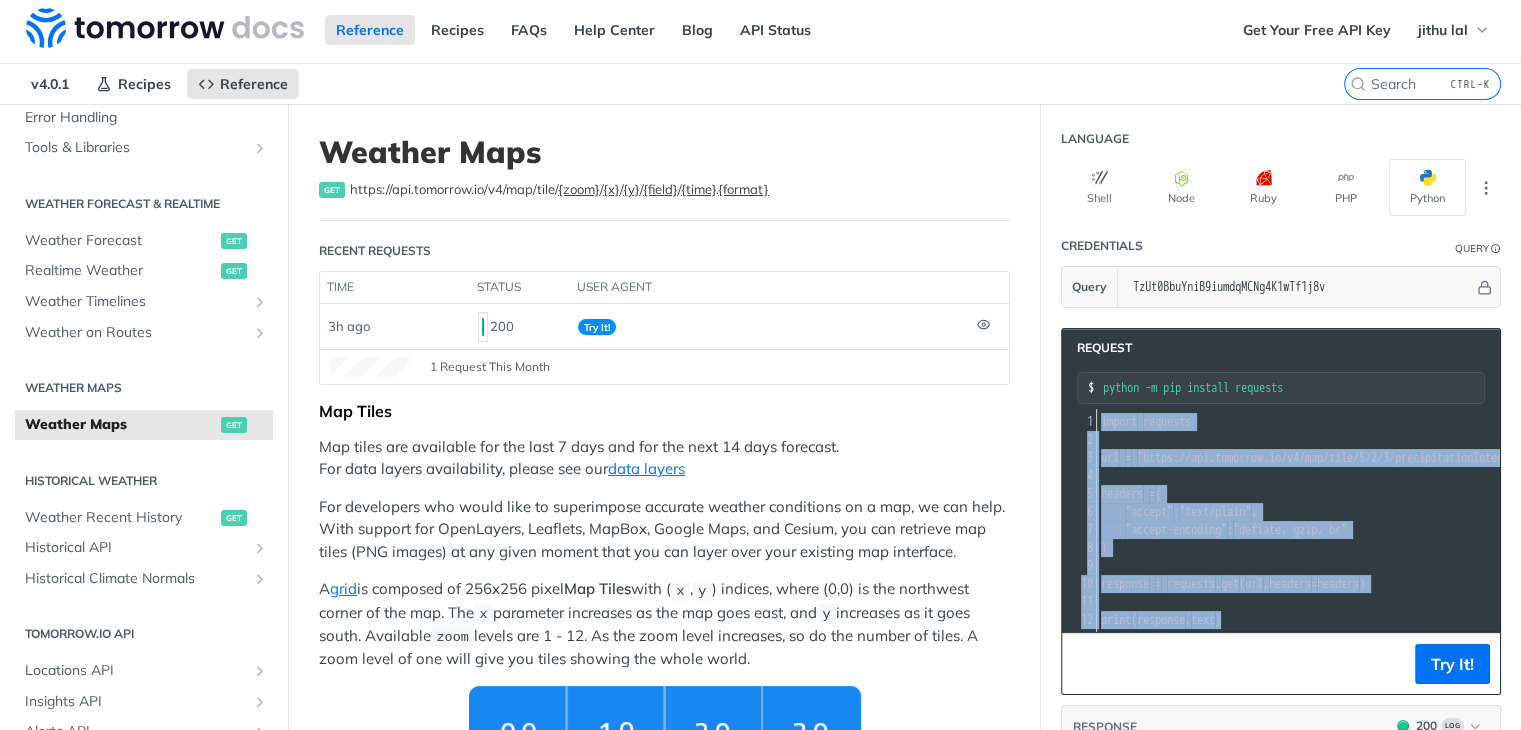 scroll, scrollTop: 0, scrollLeft: 0, axis: both 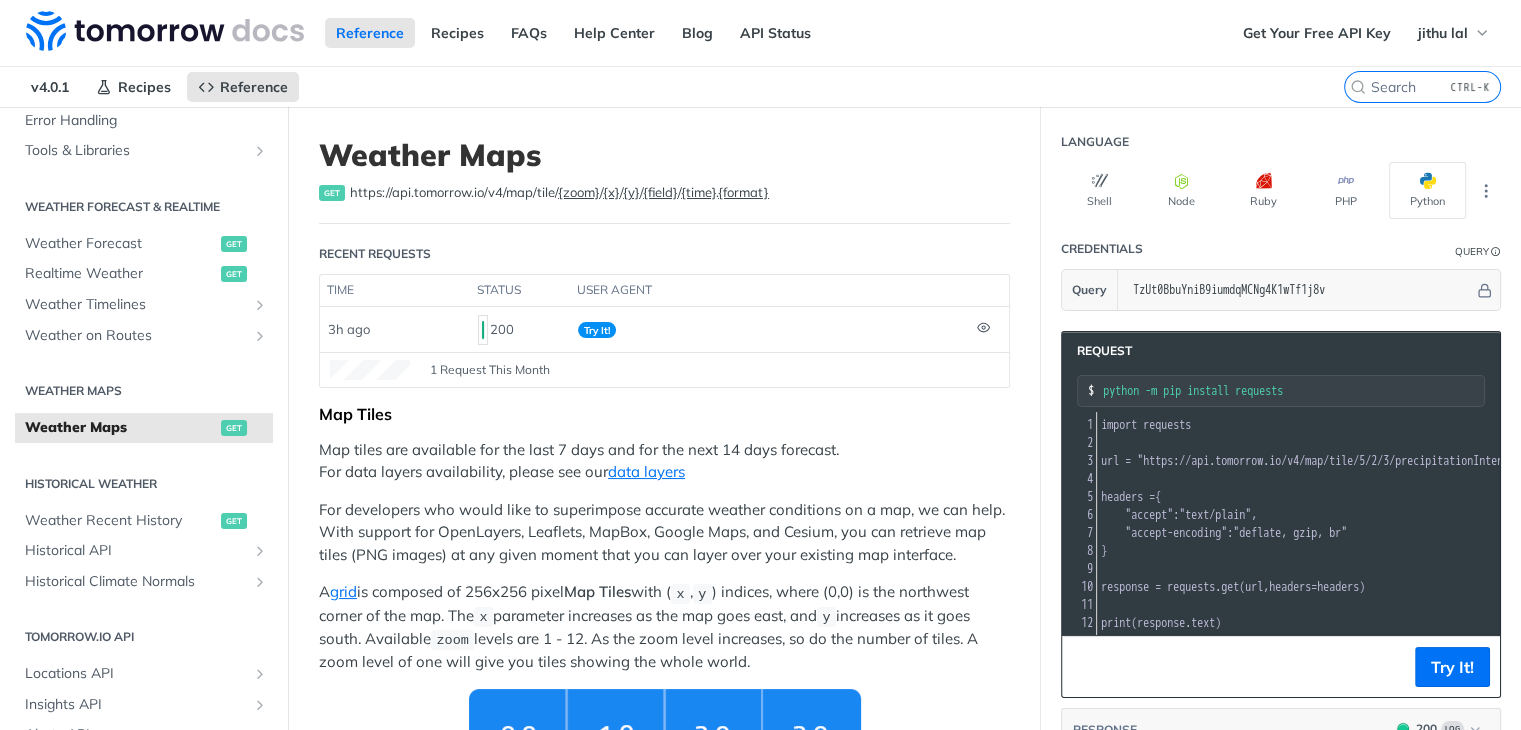 click on "headers   =  {" at bounding box center (1496, 497) 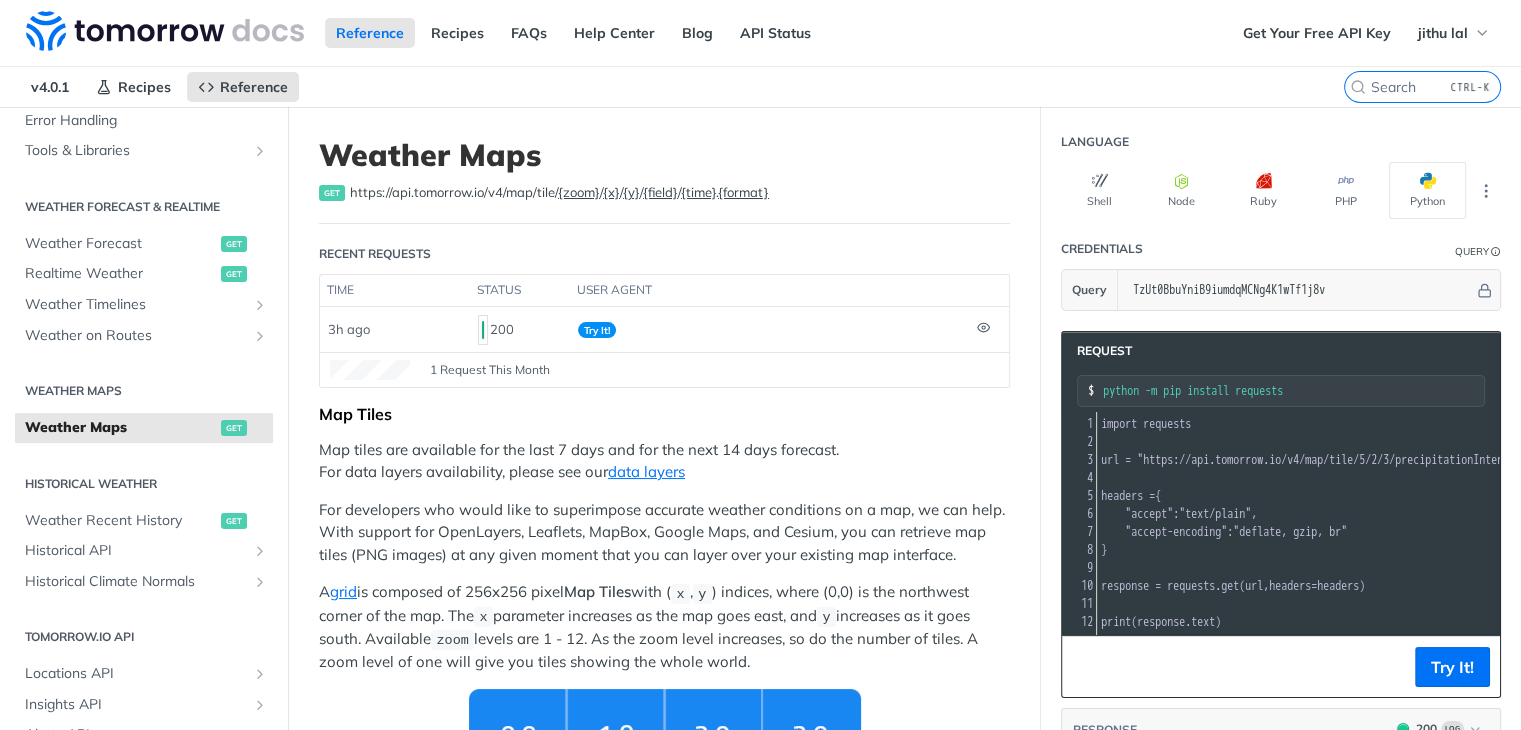 scroll, scrollTop: 16, scrollLeft: 0, axis: vertical 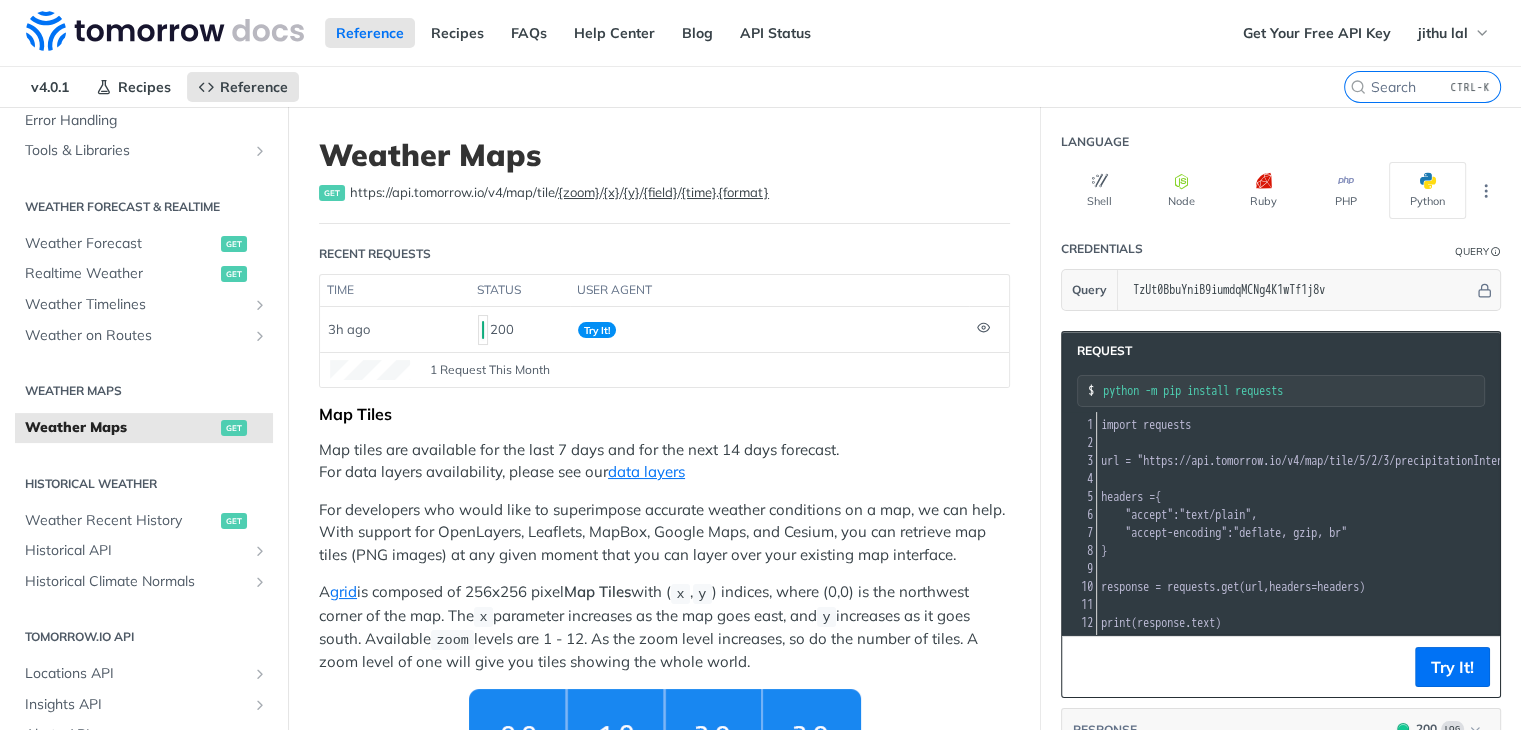 click on ""accept" :  "text/plain" ," at bounding box center [1496, 515] 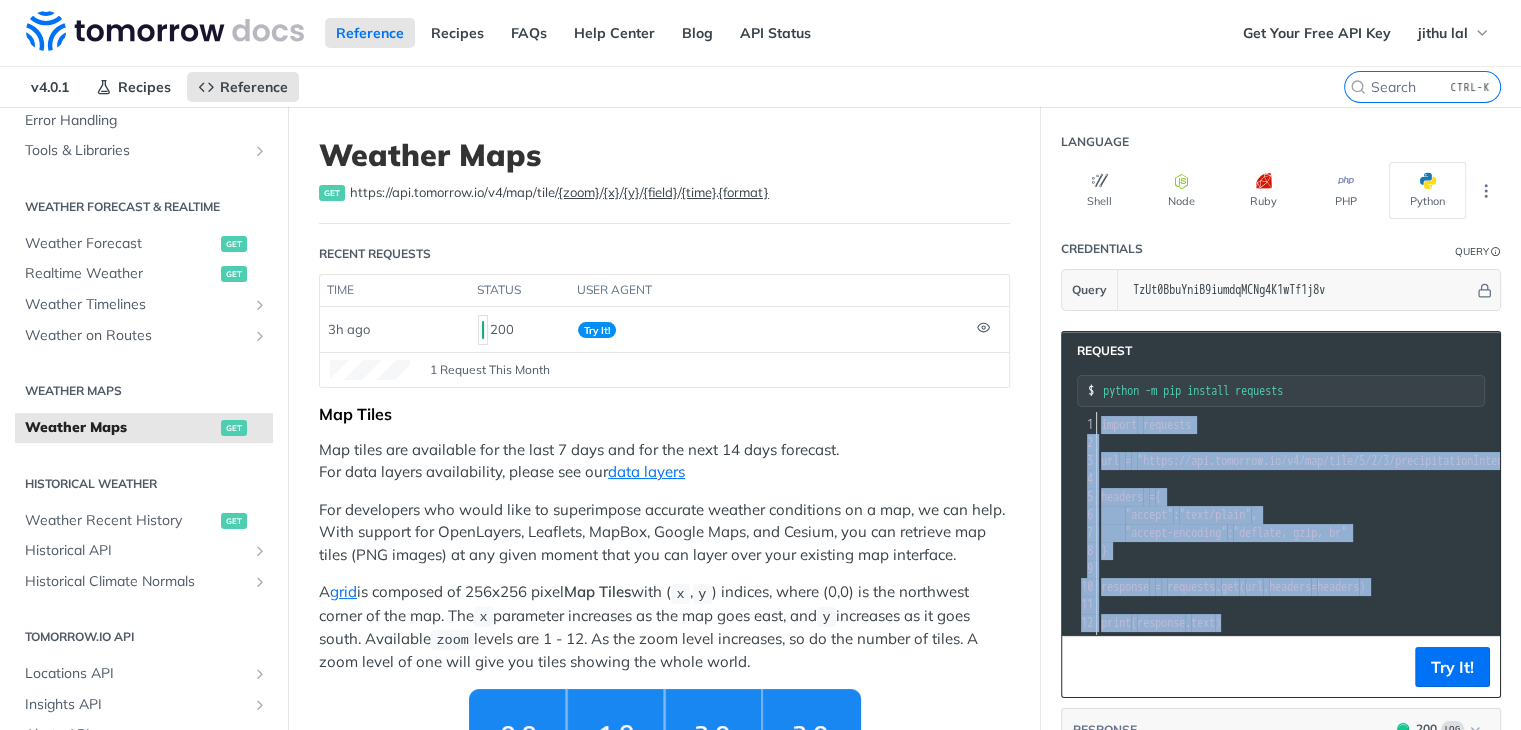 copy on "import   requests 2 ​ 3 url   =   "https://api.tomorrow.io/v4/map/tile/5/2/3/precipitationIntensity/now.png?apikey=TzUt0BbuYniB9iumdqMCNg4K1wTf1j8v" 4 ​ 5 headers   =  { 6      "accept" :  "text/plain" , 7      "accept-encoding" :  "deflate, gzip, br" 8 } 9 ​ 10 response   =   requests . get ( url ,  headers = headers ) 11 ​ 12 print ( response . text )" 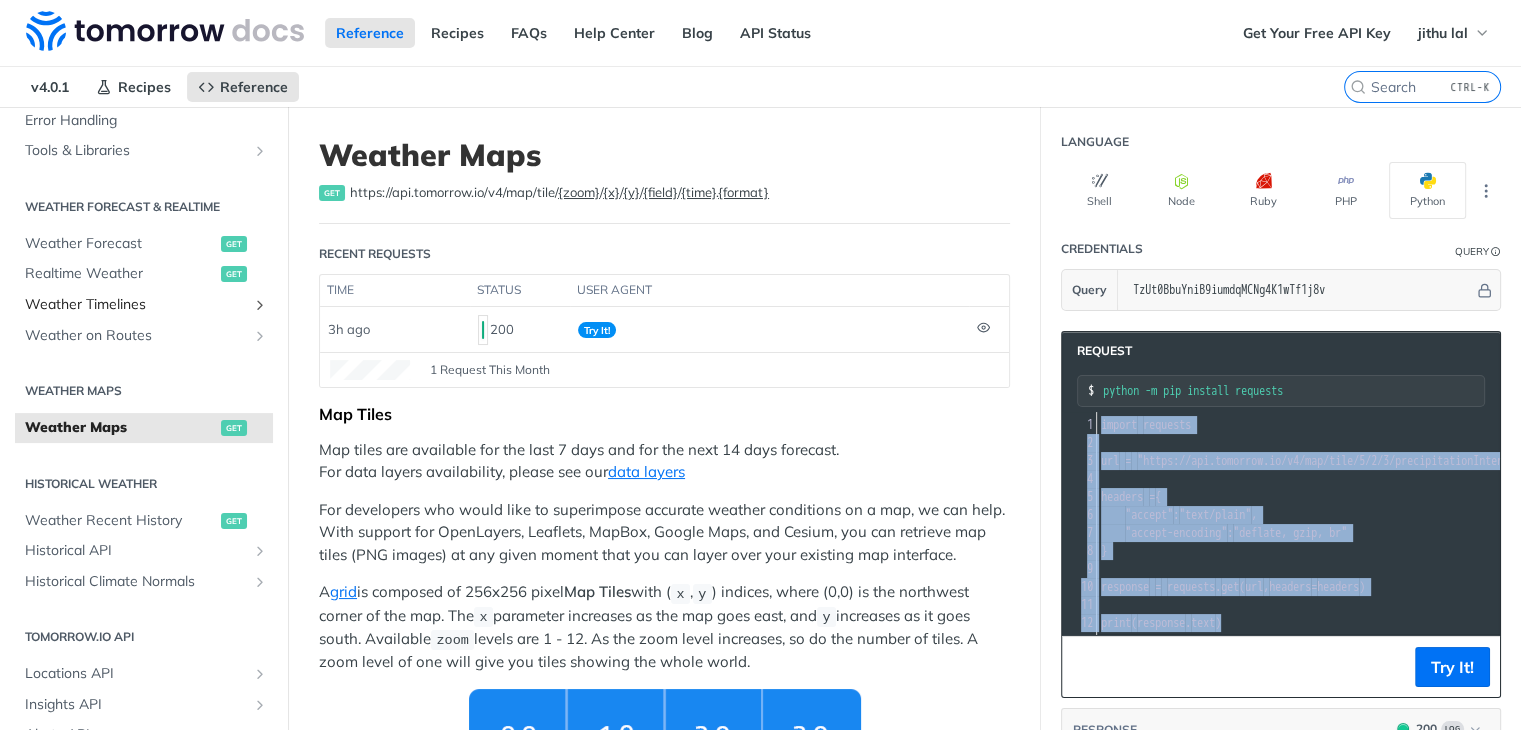 click on "Weather Timelines" at bounding box center [136, 305] 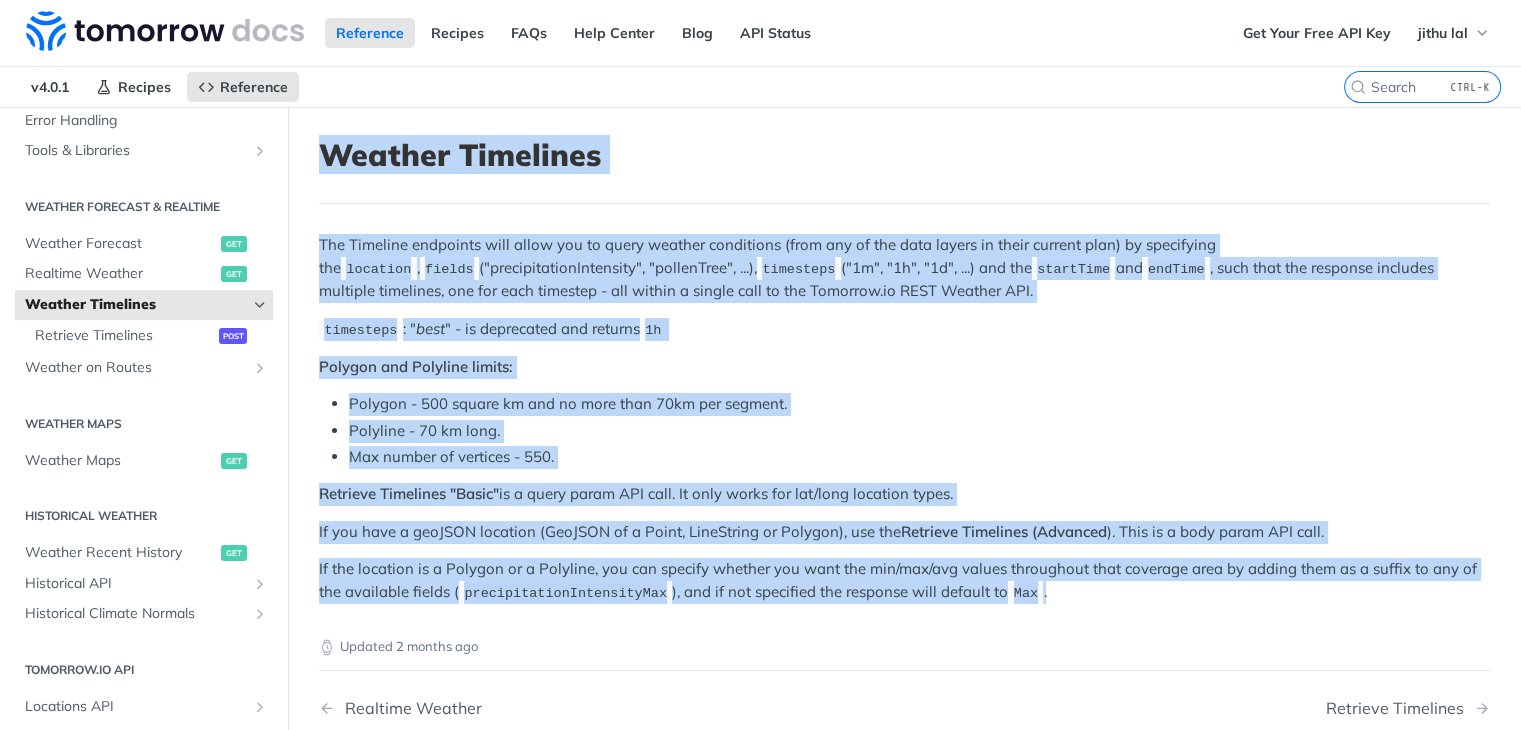 drag, startPoint x: 325, startPoint y: 152, endPoint x: 1074, endPoint y: 602, distance: 873.78546 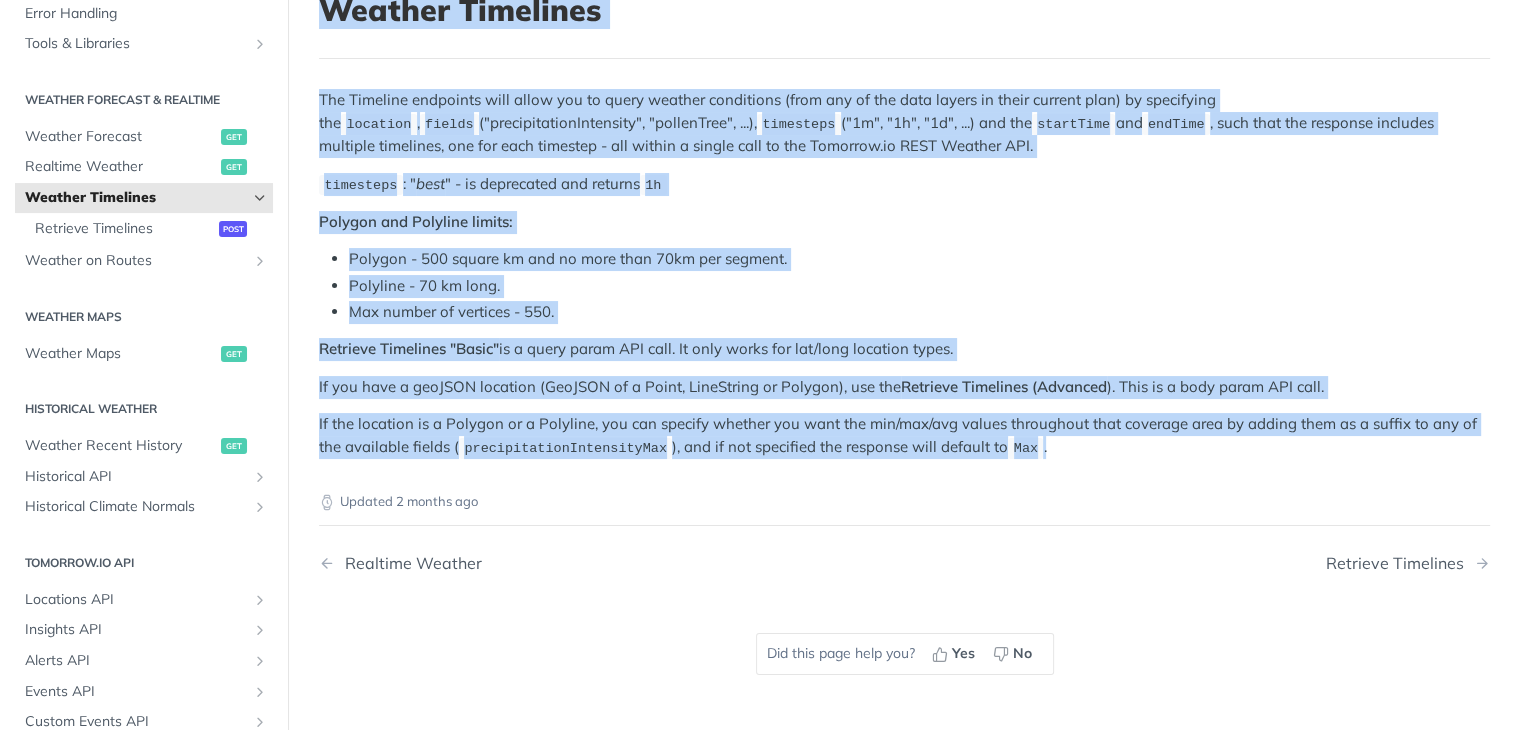 scroll, scrollTop: 100, scrollLeft: 0, axis: vertical 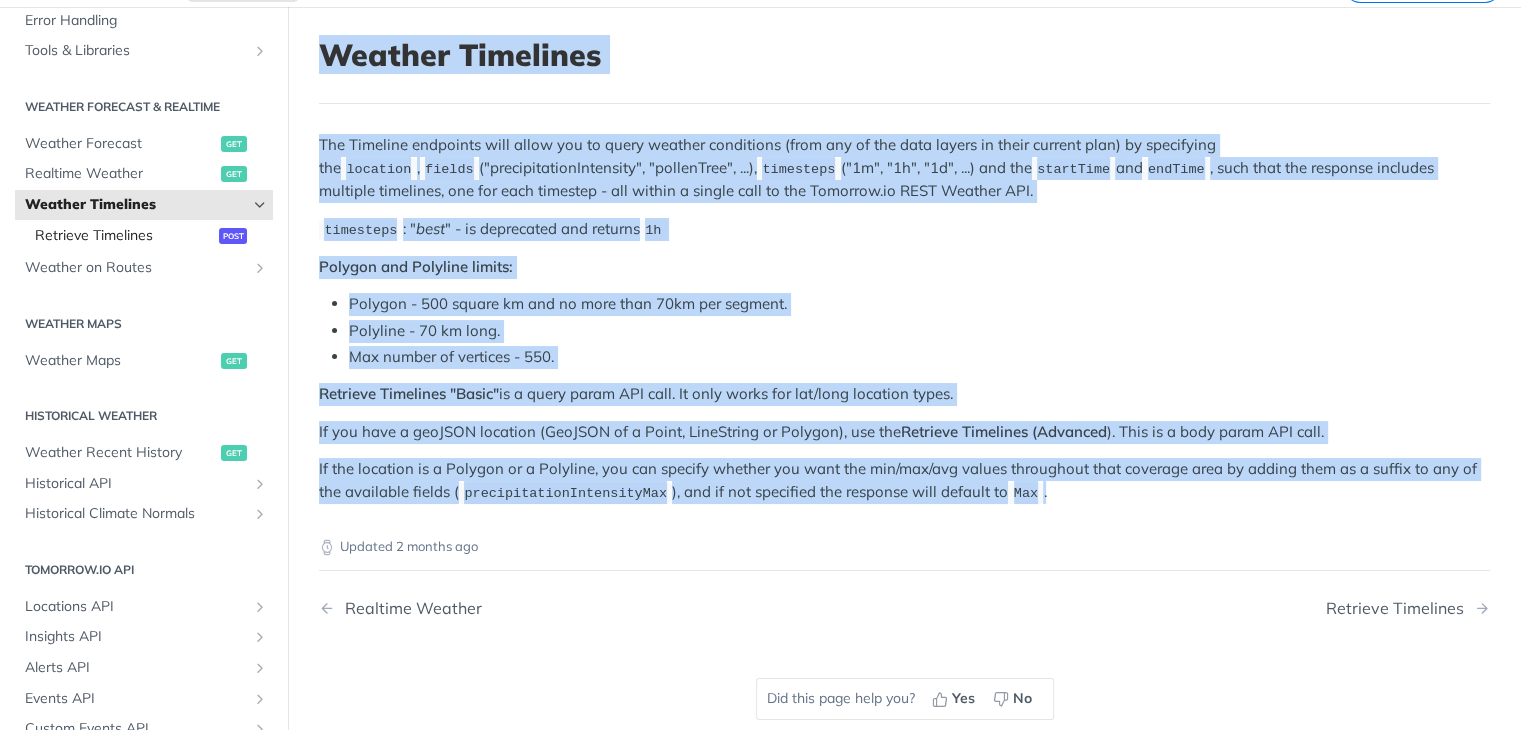 click on "Retrieve Timelines" at bounding box center [124, 236] 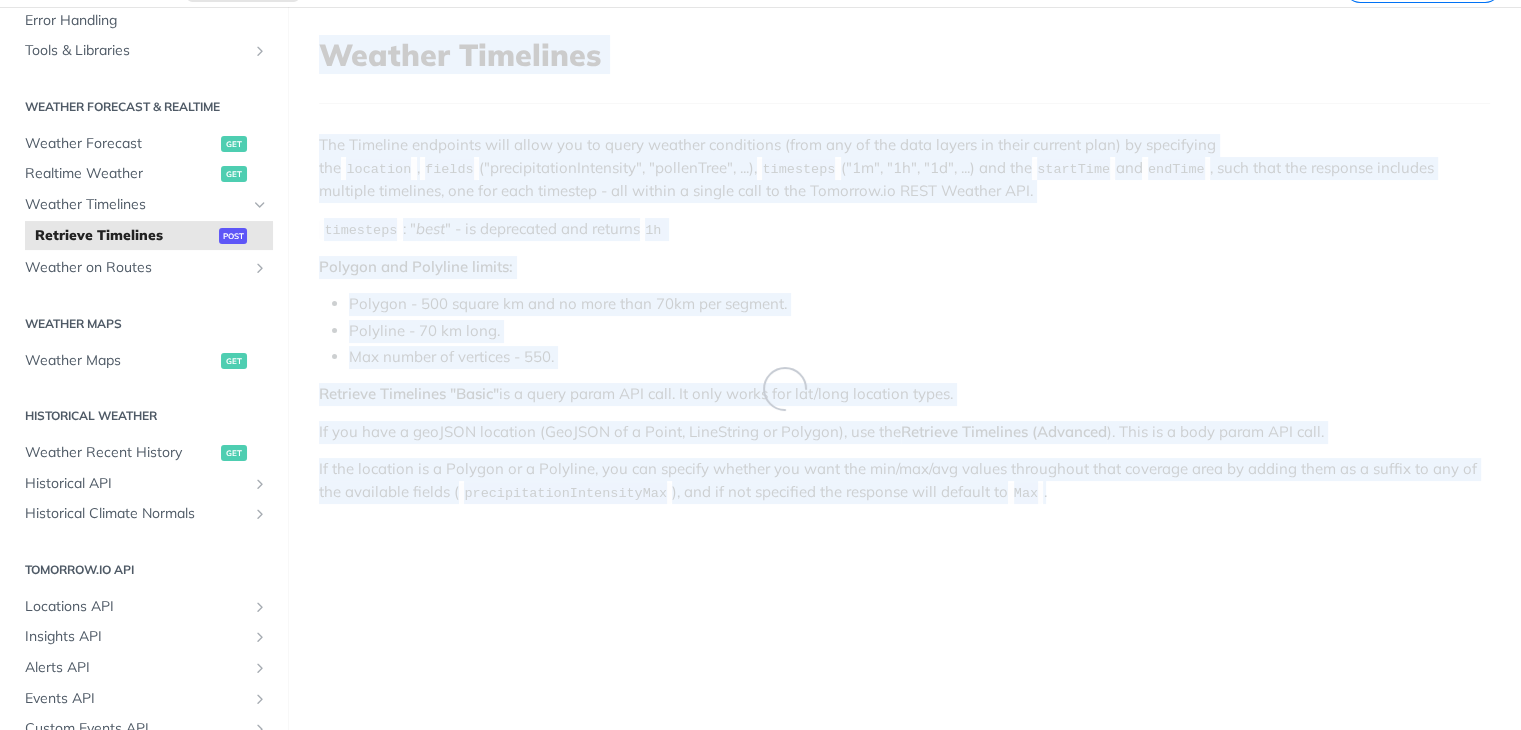 scroll, scrollTop: 0, scrollLeft: 0, axis: both 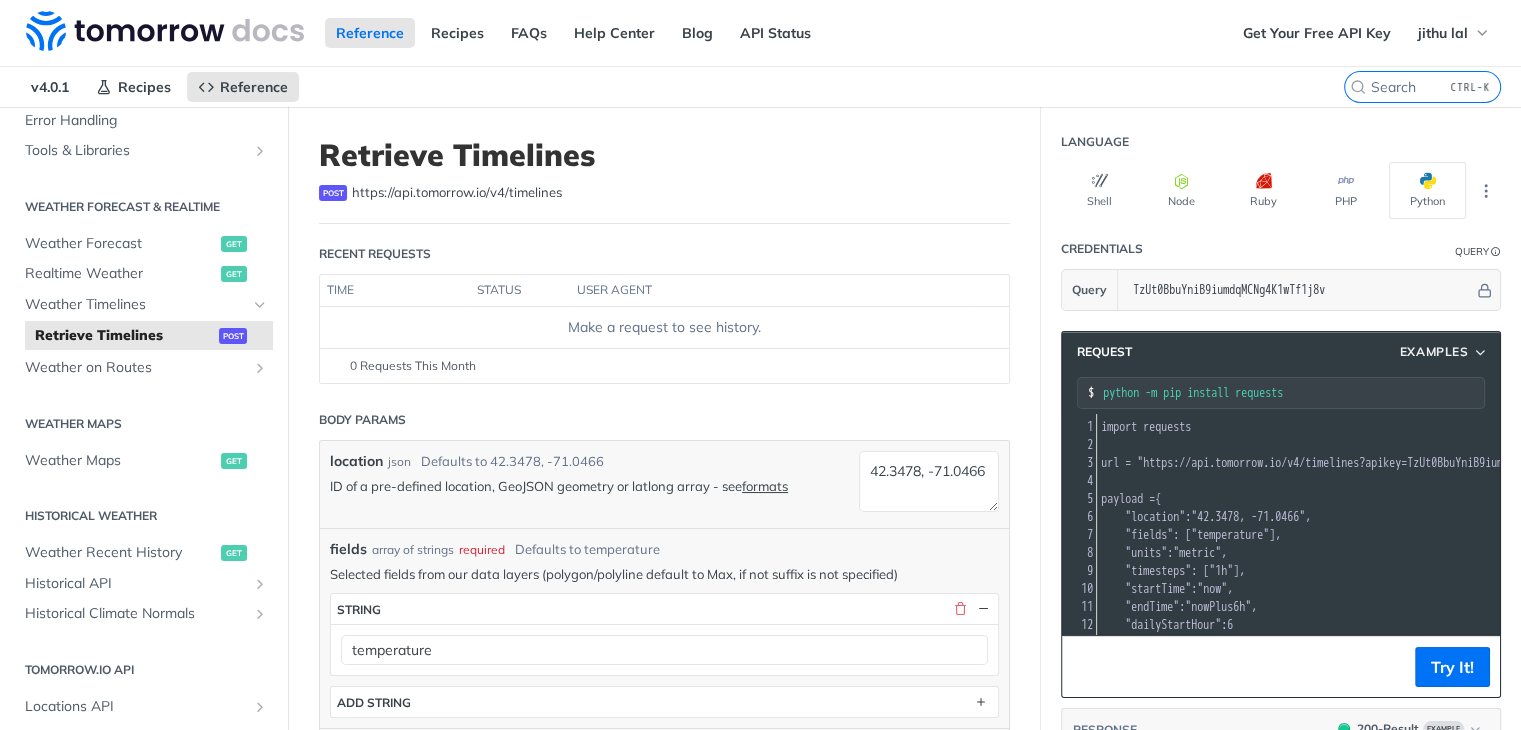 click on ""units" :  "metric" ," at bounding box center [1377, 553] 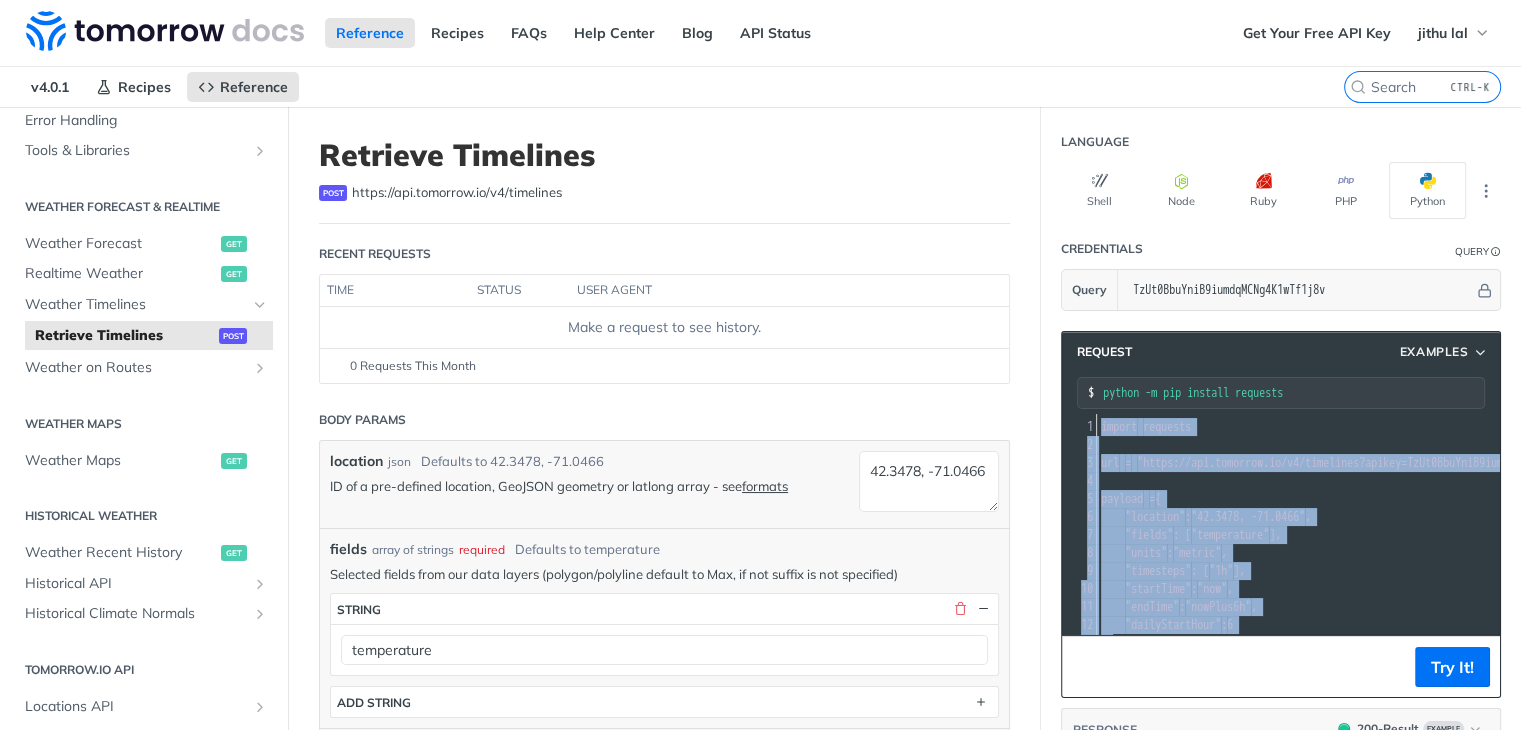copy on "import   requests 2 ​ 3 url   =   "https://api.tomorrow.io/v4/timelines?apikey=TzUt0BbuYniB9iumdqMCNg4K1wTf1j8v" 4 ​ 5 payload   =  { 6      "location" :  "42.3478, -71.0466" , 7      "fields" : [ "temperature" ], 8      "units" :  "metric" , 9      "timesteps" : [ "1h" ], 10      "startTime" :  "now" , 11      "endTime" :  "nowPlus6h" , 12      "dailyStartHour" :  6 13 } 14 headers   =  { 15      "accept" :  "application/json" , 16      "Accept-Encoding" :  "deflate, gzip, br" , 17      "content-type" :  "application/json" 18 } 19 ​ 20 response   =   requests . post ( url ,  json = payload ,  headers = headers ) 21 ​ 22 print ( response . text )" 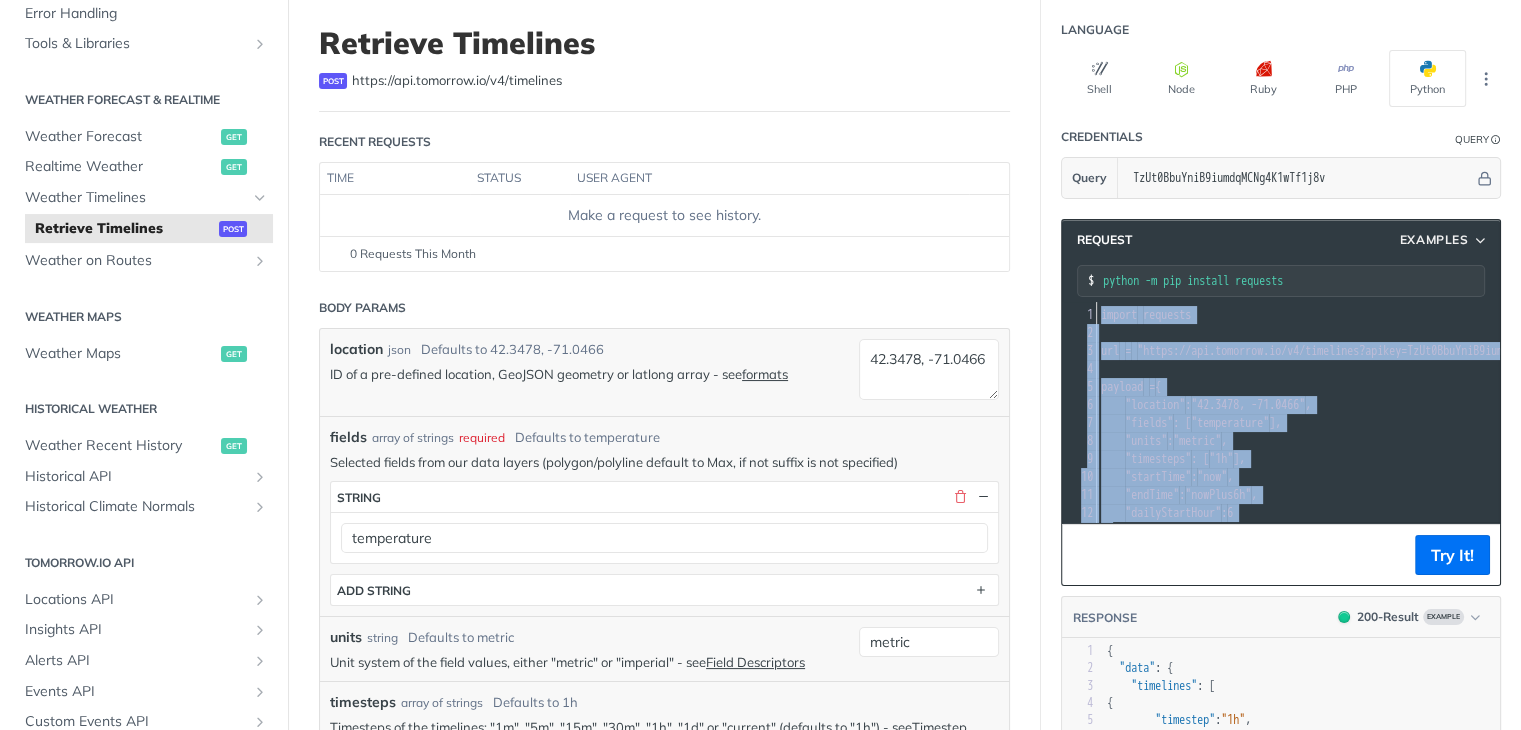 scroll, scrollTop: 400, scrollLeft: 0, axis: vertical 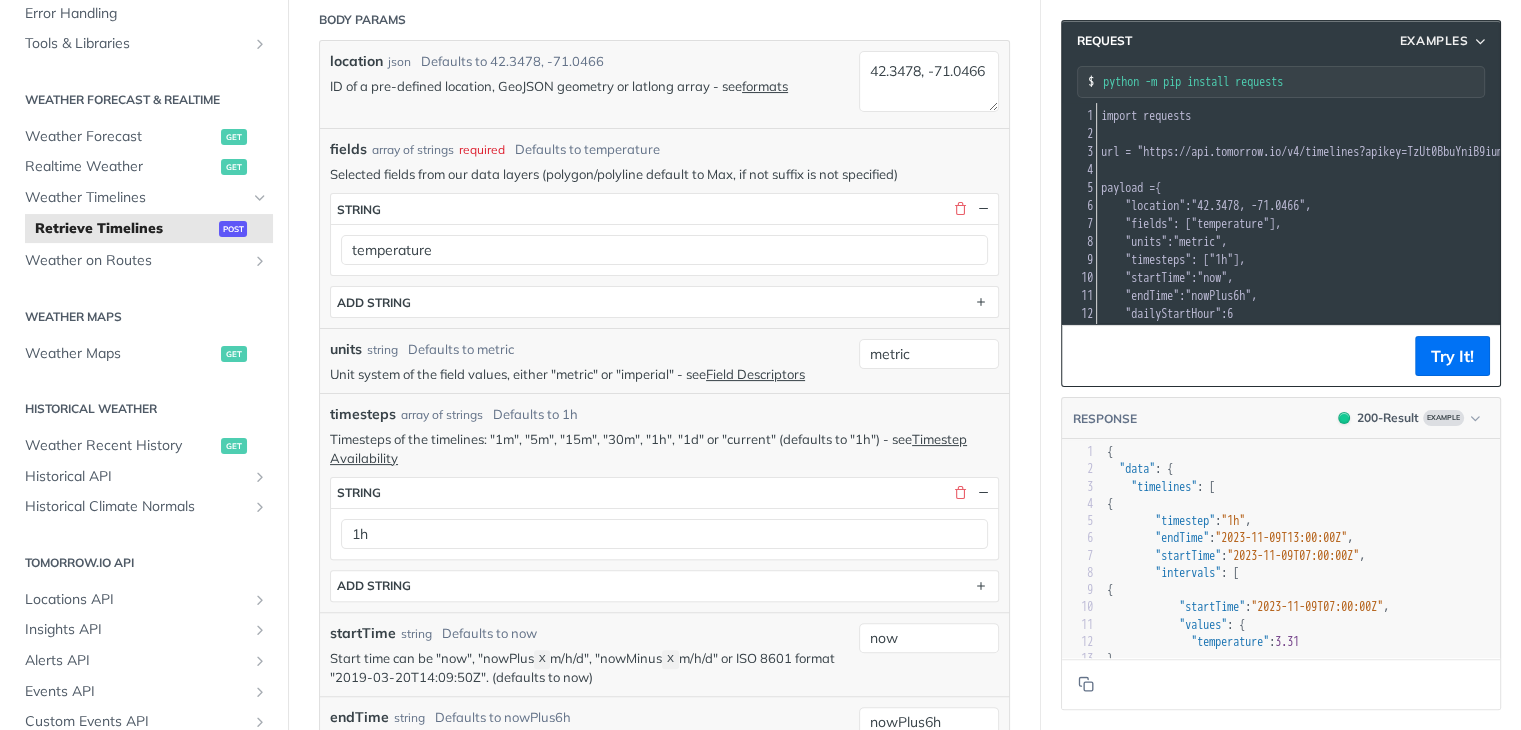 click on ""timestep" :  "1h" ," at bounding box center (1301, 521) 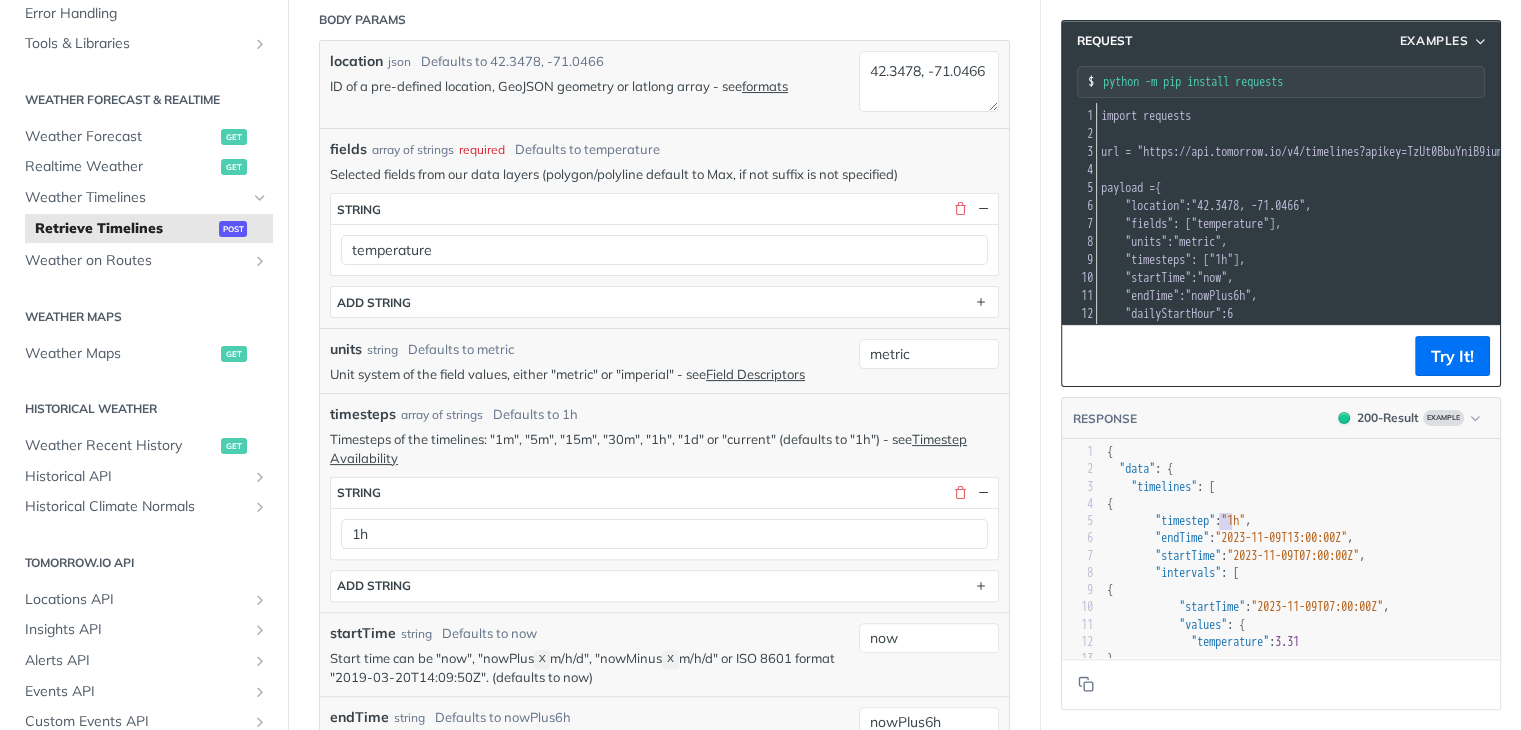 type on "{
"data": {
"timelines": [
{
"timestep": "1h",
"endTime": "2023-11-09T13:00:00Z",
"startTime": "2023-11-09T07:00:00Z",
"intervals": [
{
"startTime": "2023-11-09T07:00:00Z",
"values": {
"temperature": 3.31
}
},
{
"startTime": "2023-11-09T08:00:00Z",
"values": {
"temperature": 2
}
},
{
"startTime": "2023-11-09T09:00:00Z",
"values": {
"temperature": 2.11
}
},
{
"startTime": "2023-11-09T10:00:00Z",
"values": {
"temperature": 2.13
}
},
{
"startTime": "2023-11-09T11:00:00Z",
"values": {
"temperature": 2.57
}
},
{
"startTime": "2023-11-09T12:00:00Z",
"values": {
"temperature": 2....}" 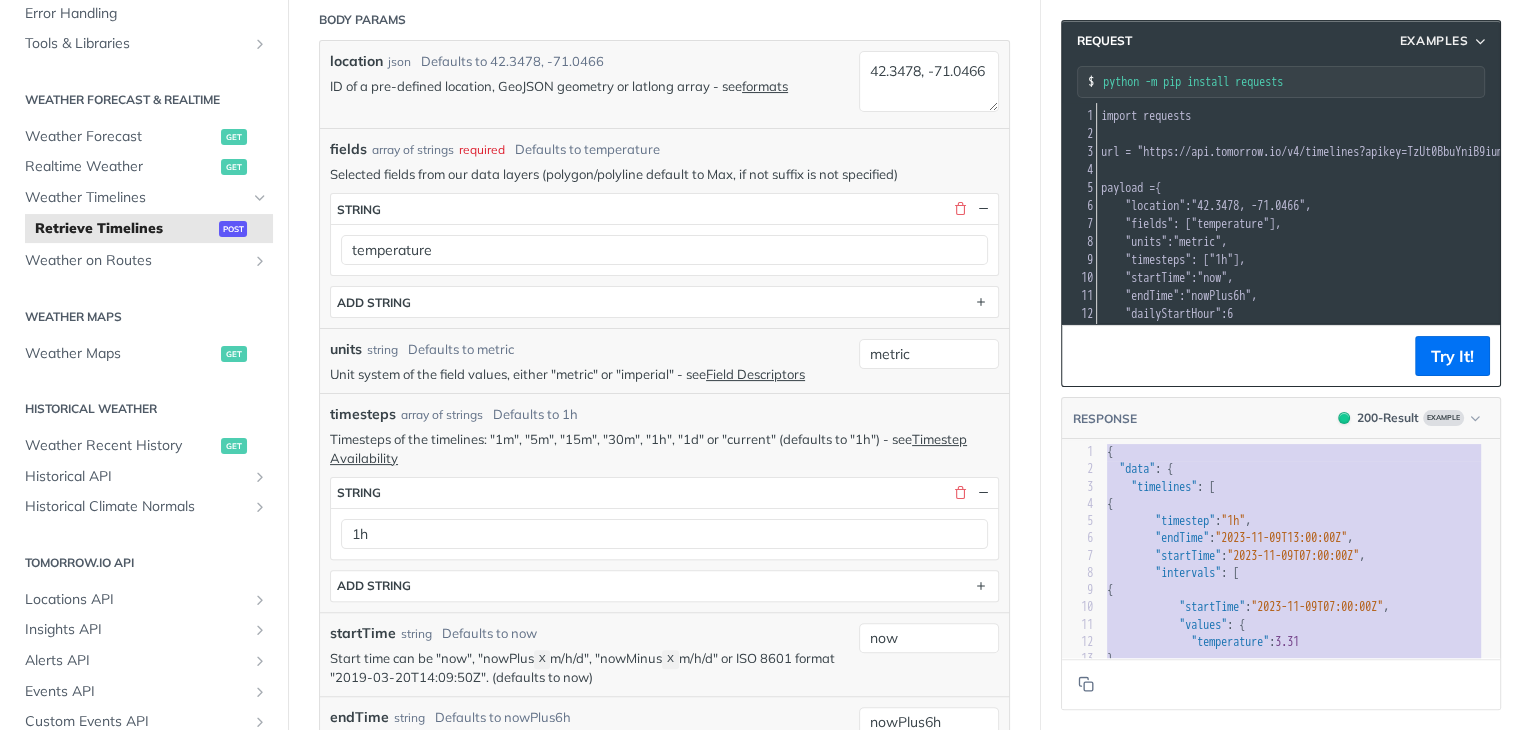scroll, scrollTop: 142, scrollLeft: 0, axis: vertical 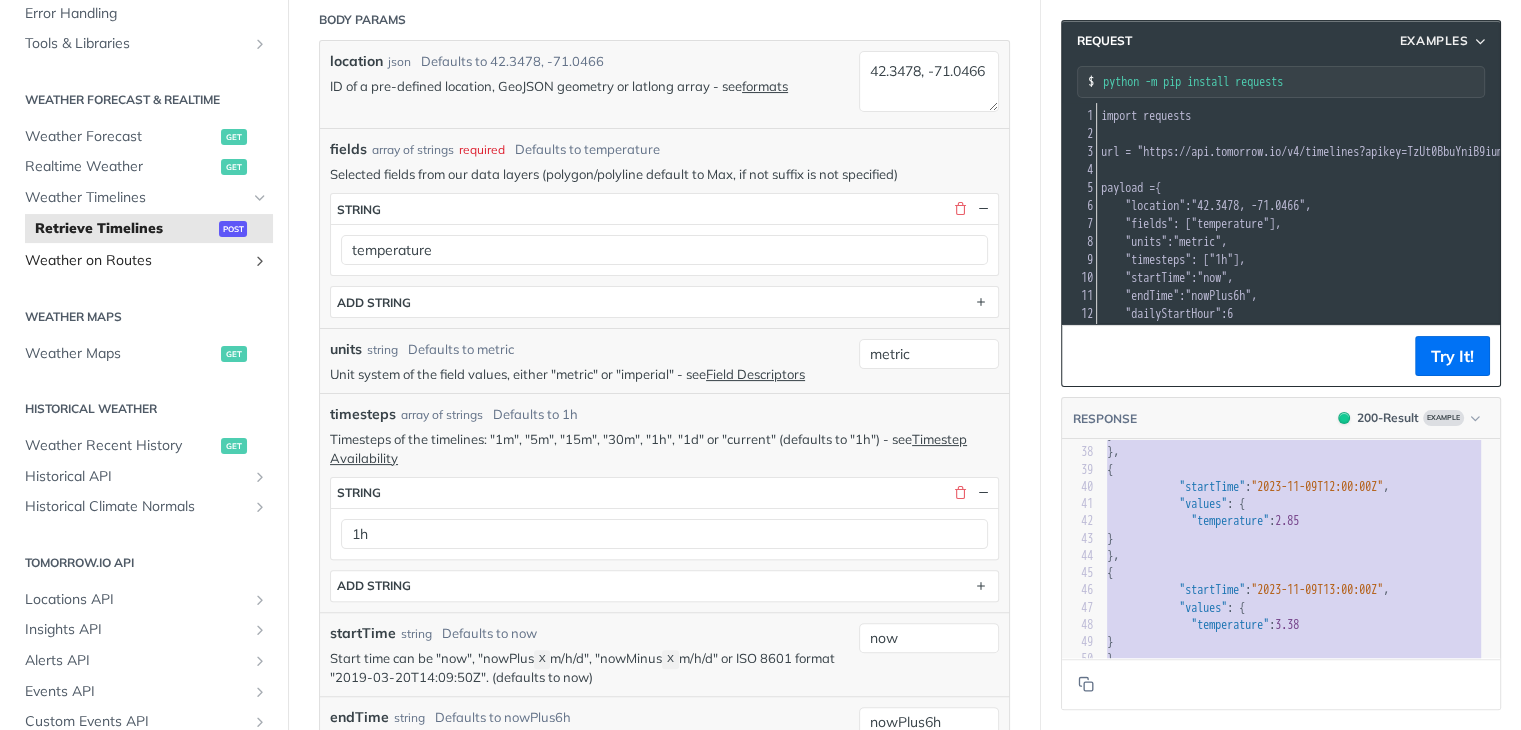 click on "Weather on Routes" at bounding box center [136, 261] 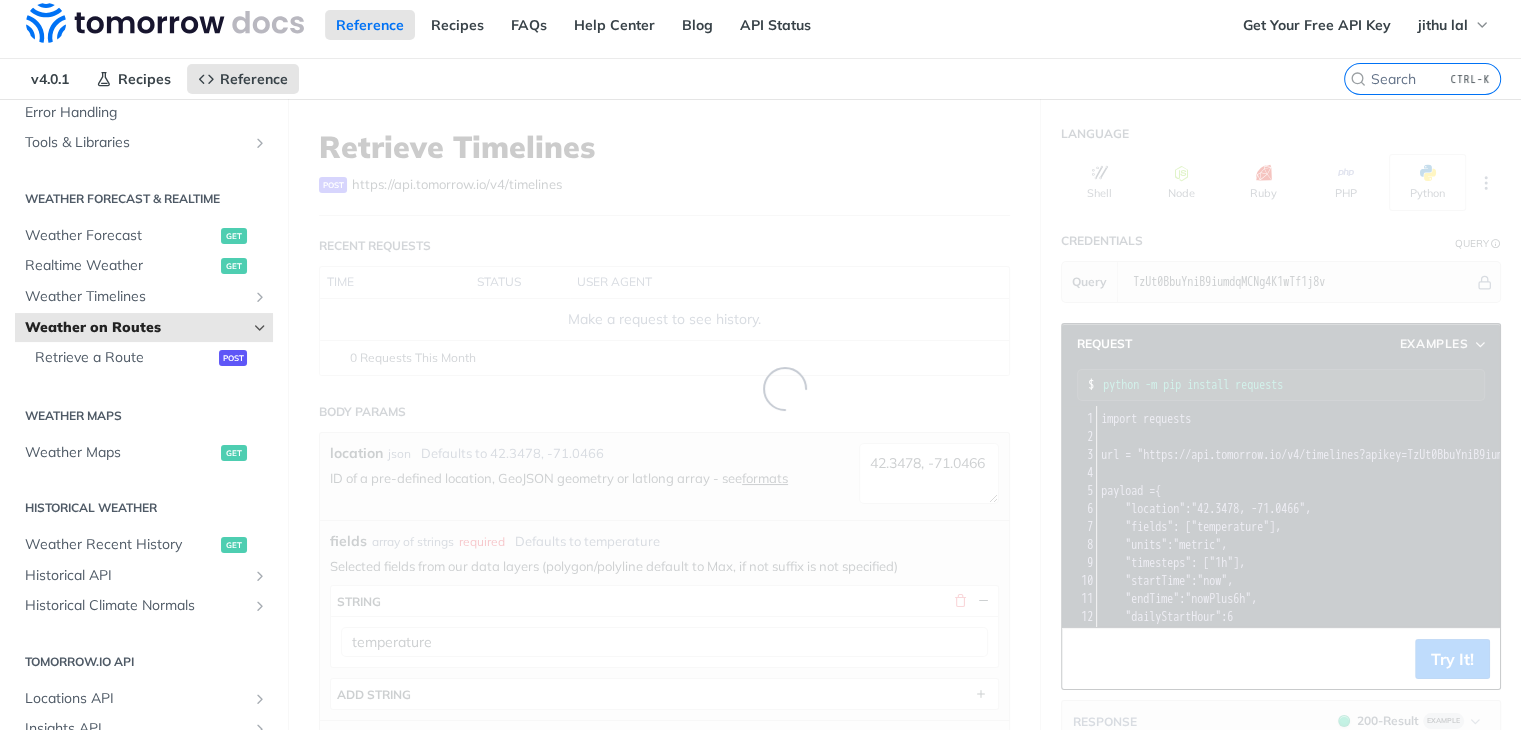 scroll, scrollTop: 0, scrollLeft: 0, axis: both 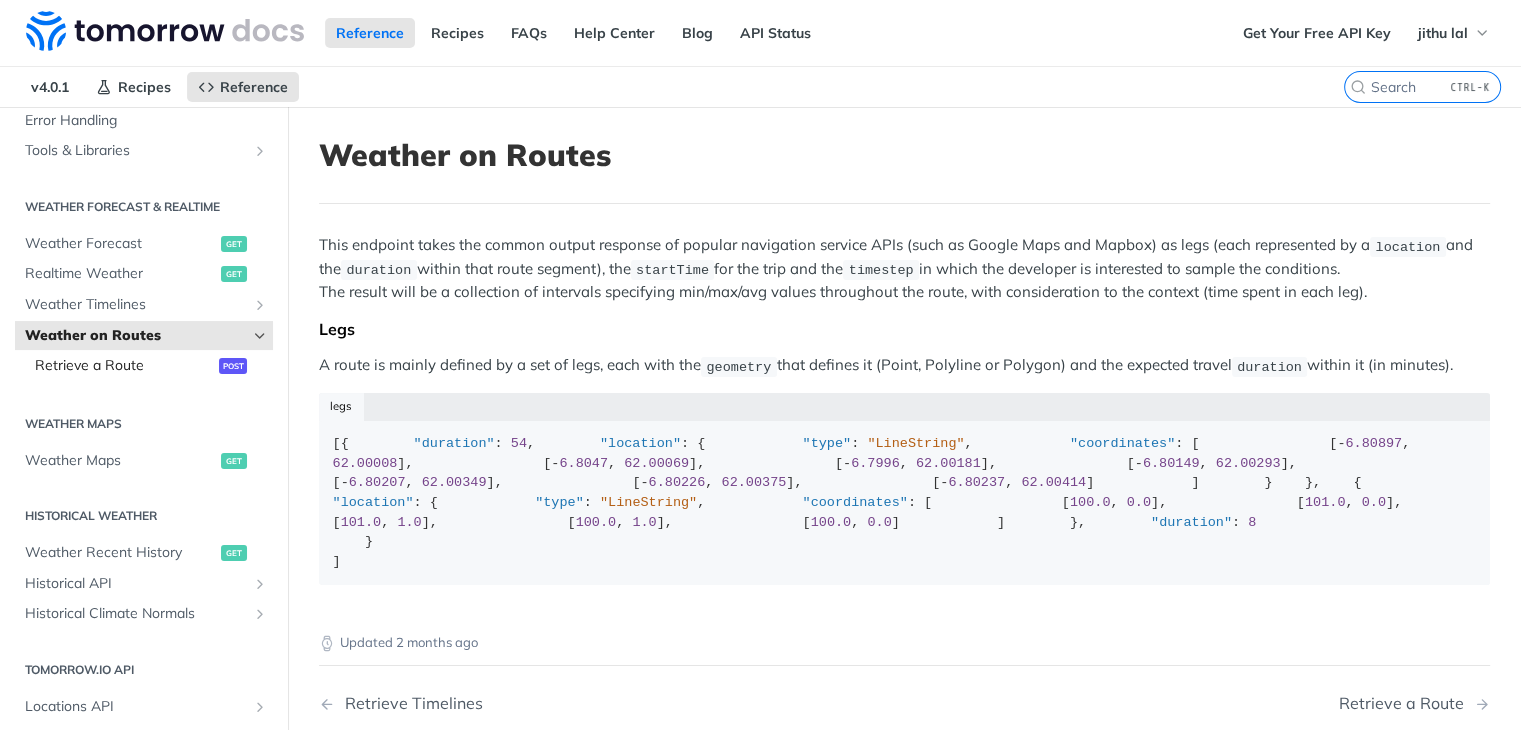 click on "Retrieve a Route" at bounding box center (124, 366) 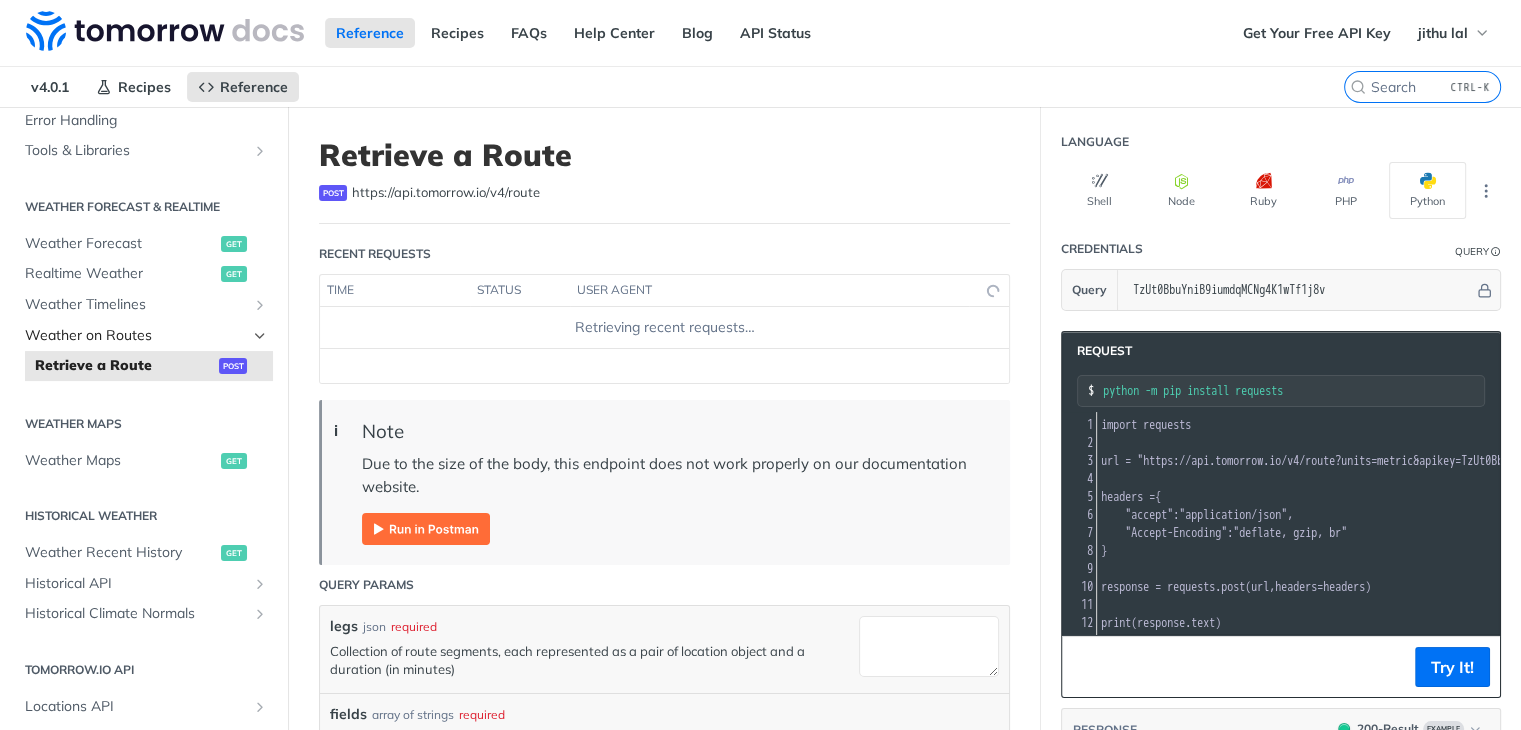 click on "Weather on Routes" at bounding box center (136, 336) 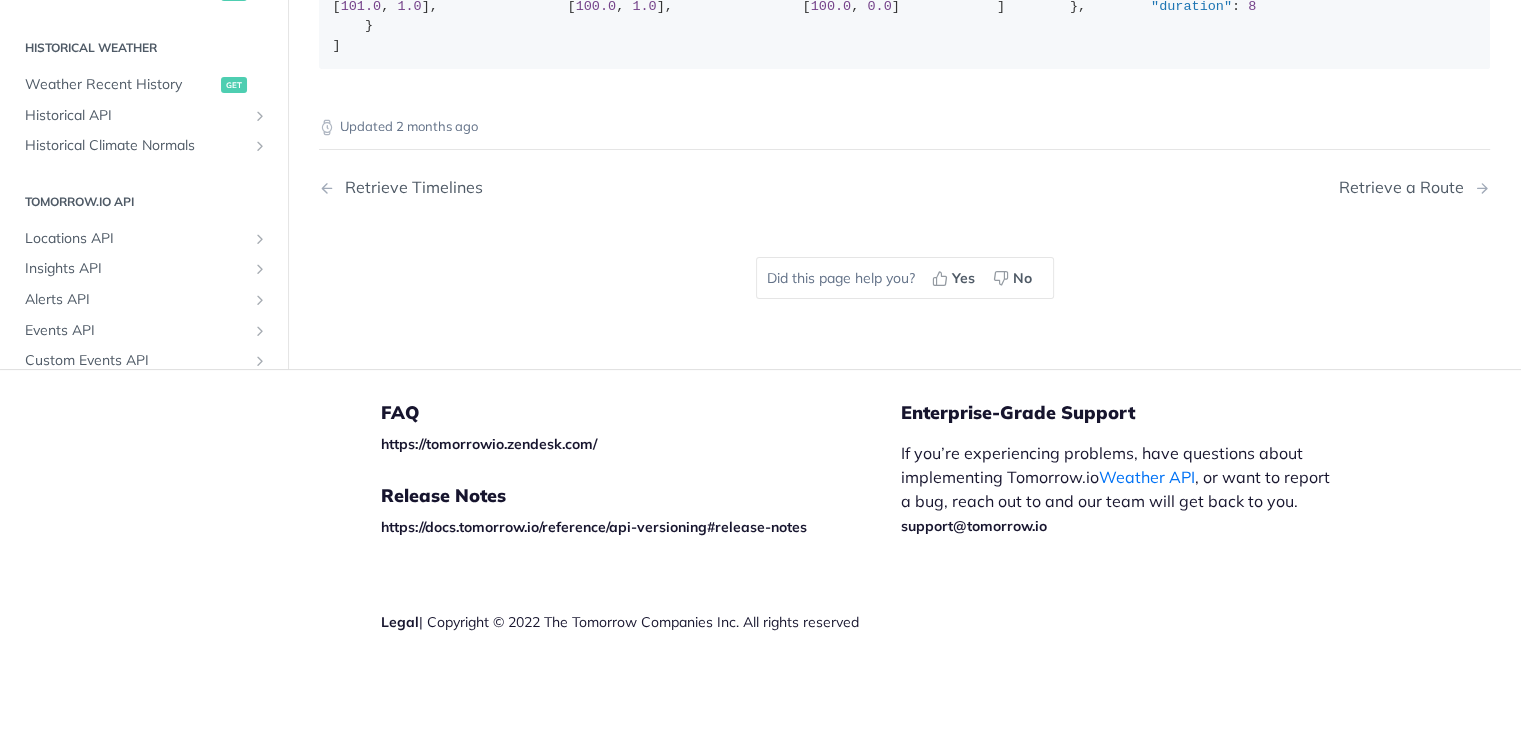 scroll, scrollTop: 600, scrollLeft: 0, axis: vertical 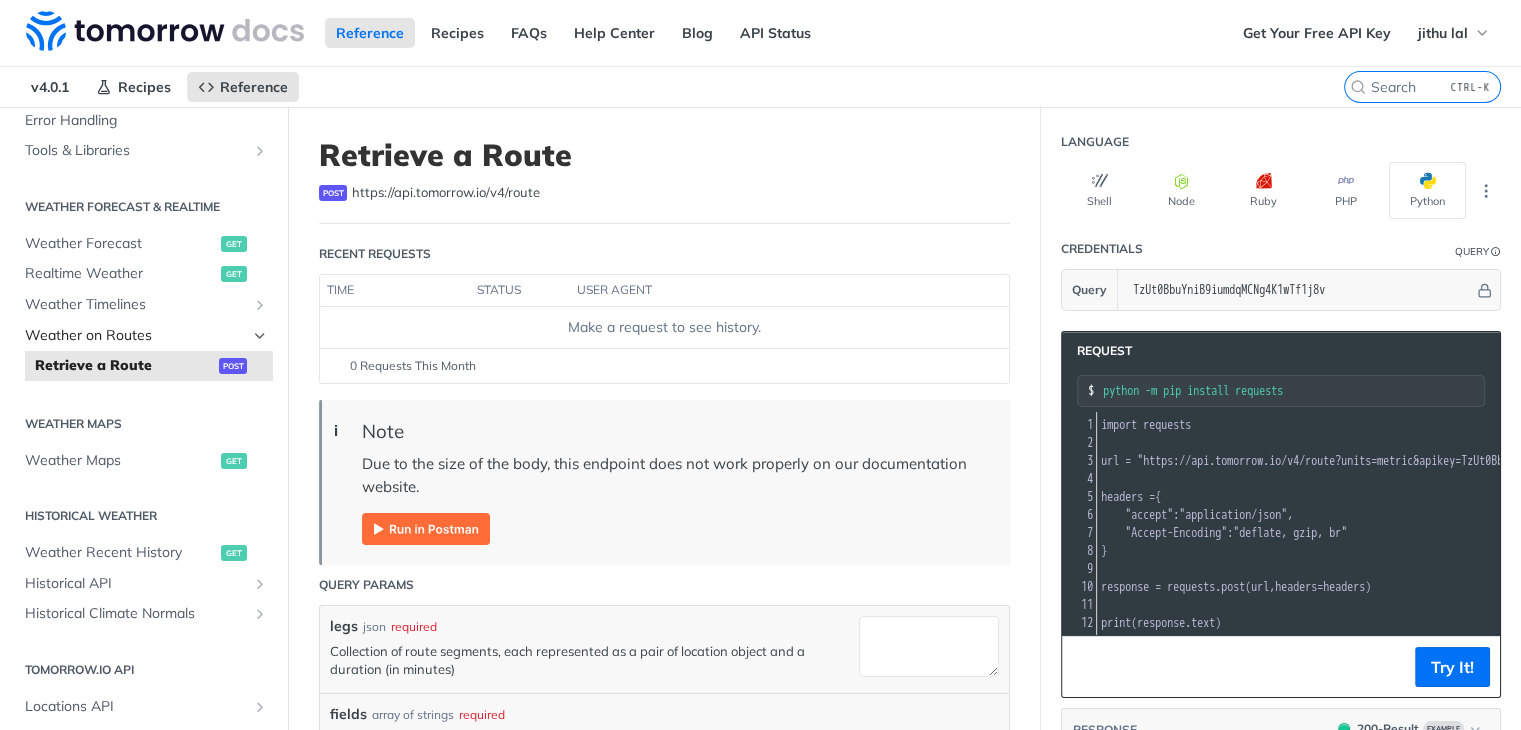 click on "Weather on Routes" at bounding box center (136, 336) 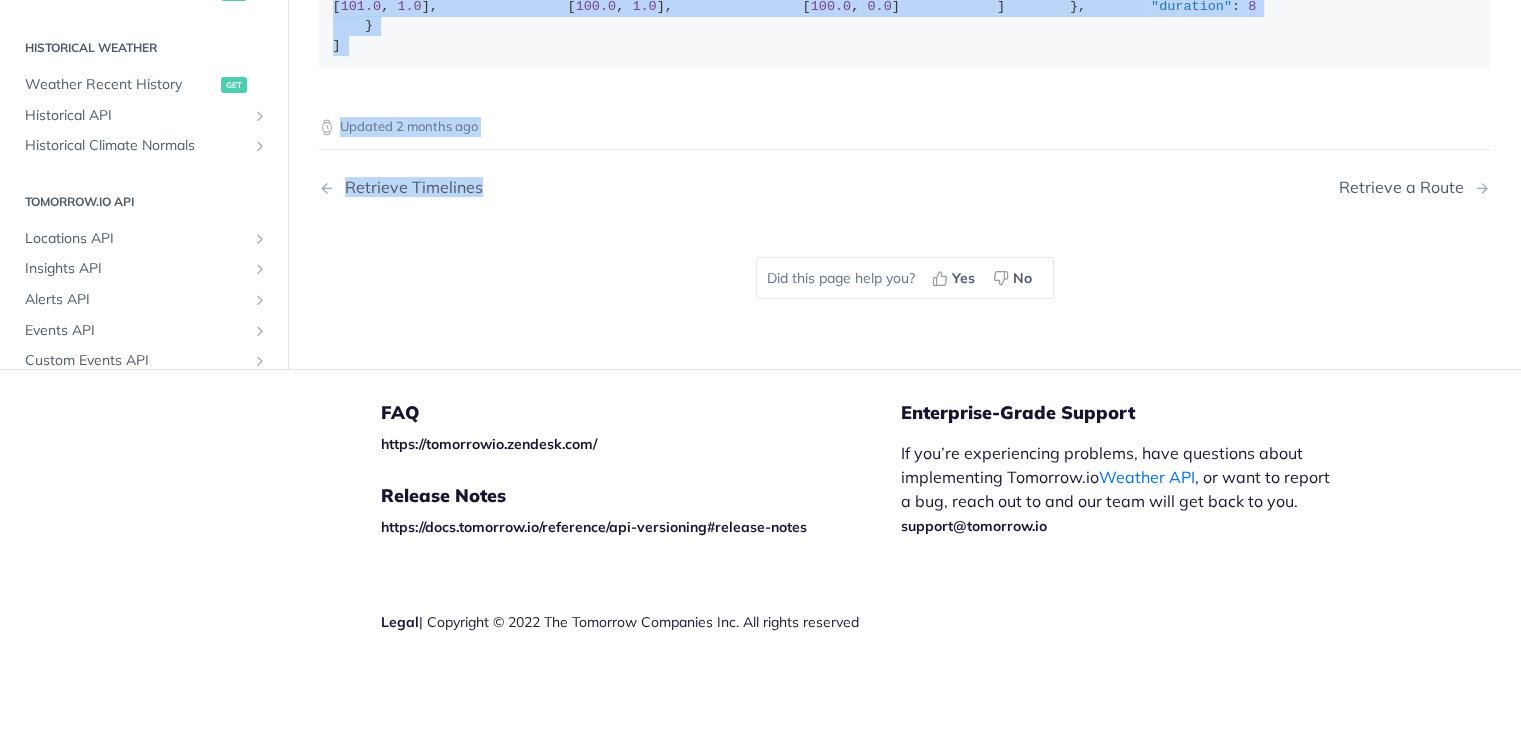 drag, startPoint x: 324, startPoint y: 142, endPoint x: 698, endPoint y: 509, distance: 523.9895 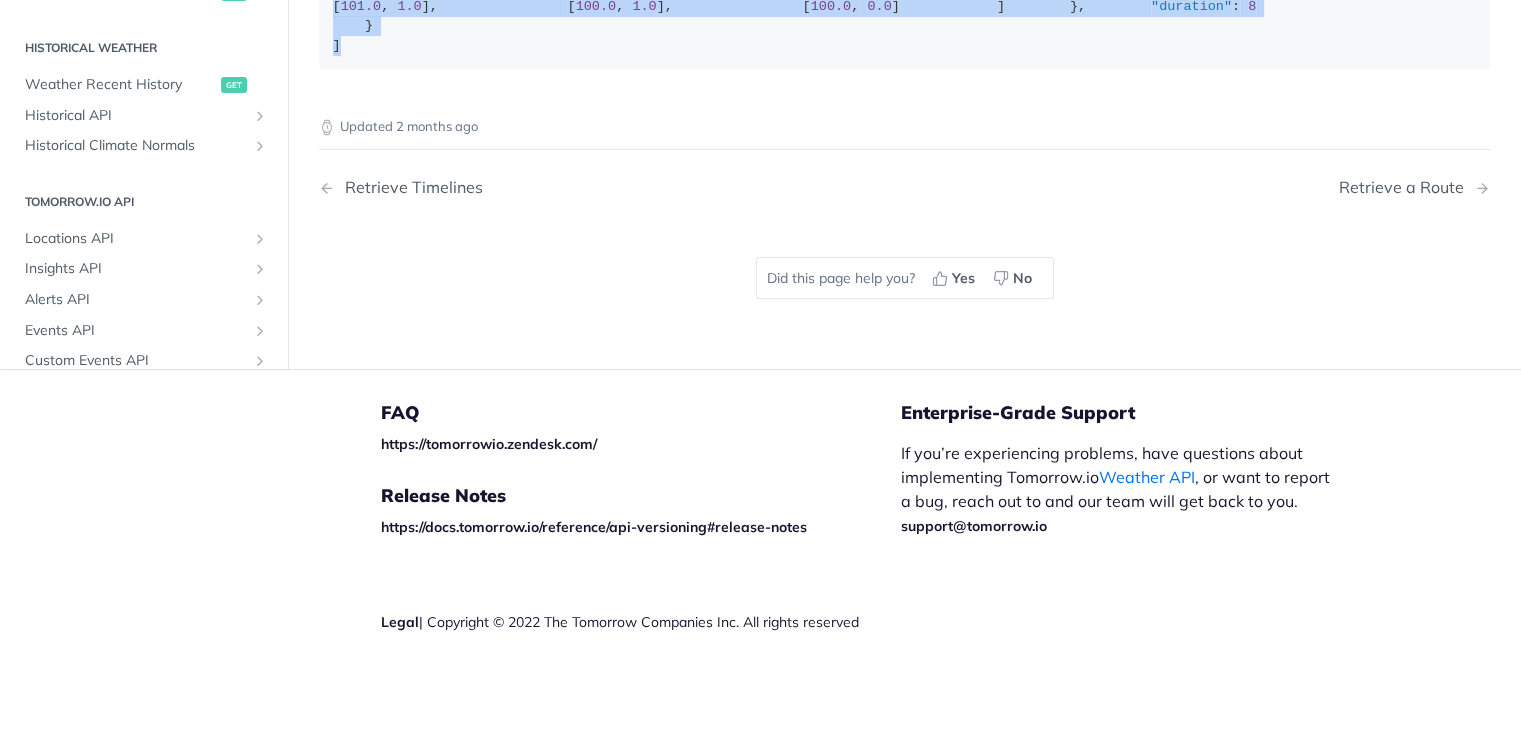 copy on "Weather on Routes This endpoint takes the common output response of popular navigation service APIs (such as Google Maps and Mapbox) as legs (each represented by a  location  and the  duration  within that route segment), the  startTime  for the trip and the  timestep  in which the developer is interested to sample the conditions.
The result will be a collection of intervals specifying min/max/avg values throughout the route, with consideration to the context (time spent in each leg).
Legs
A route is mainly defined by a set of legs, each with the  geometry  that defines it (Point, Polyline or Polygon) and the expected travel  duration  within it (in minutes).
legs [{
"duration" :   54 ,
"location" :   {
"type" :   "LineString" ,
"coordinates" :   [
[ - 6.80897 ,   62.00008 ],
[ - 6.8047 ,   62.00069 ],
[ - 6.7996 ,   62.00181 ],
[ - 6.80149 ,   62.00293 ],
[ - 6...." 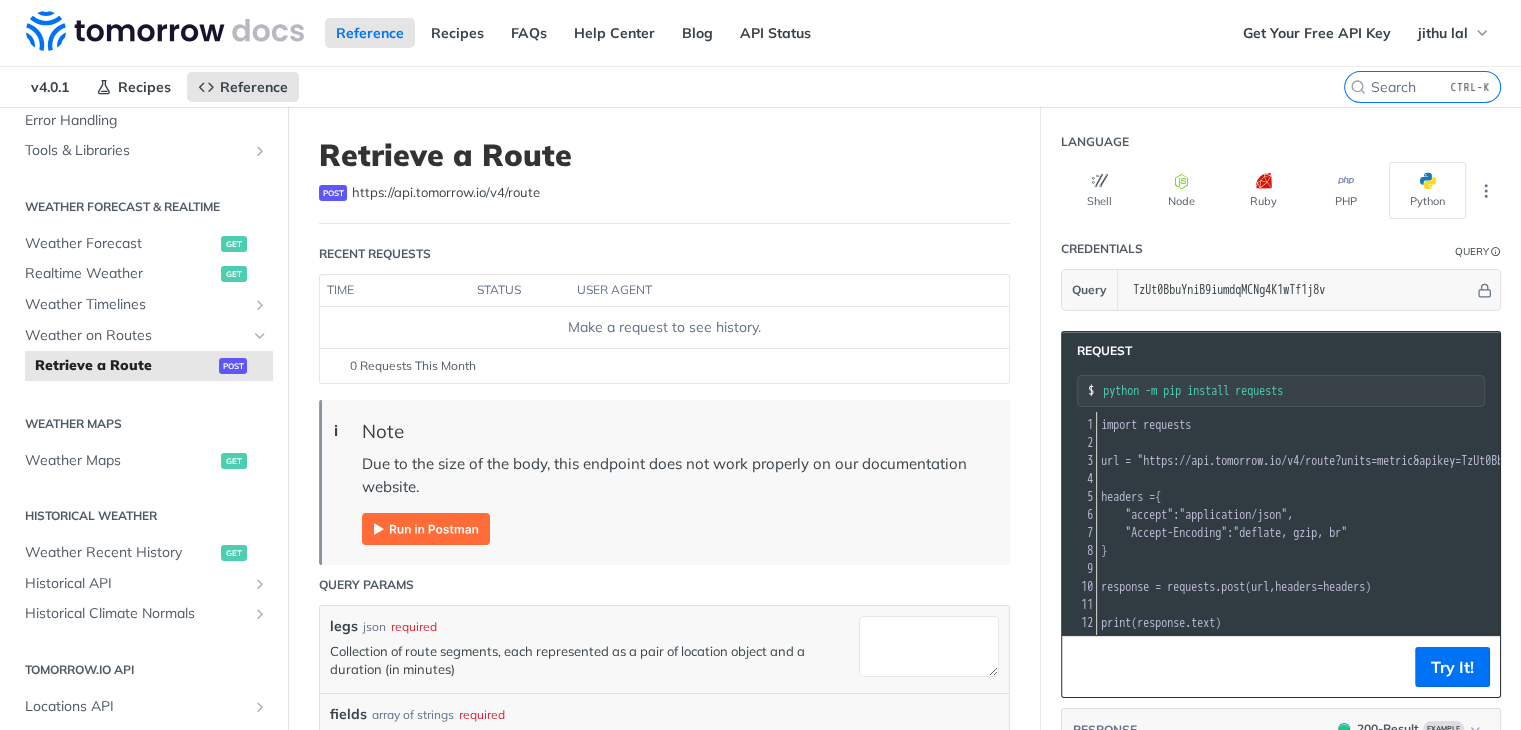 click on ""deflate, gzip, br"" at bounding box center (1290, 533) 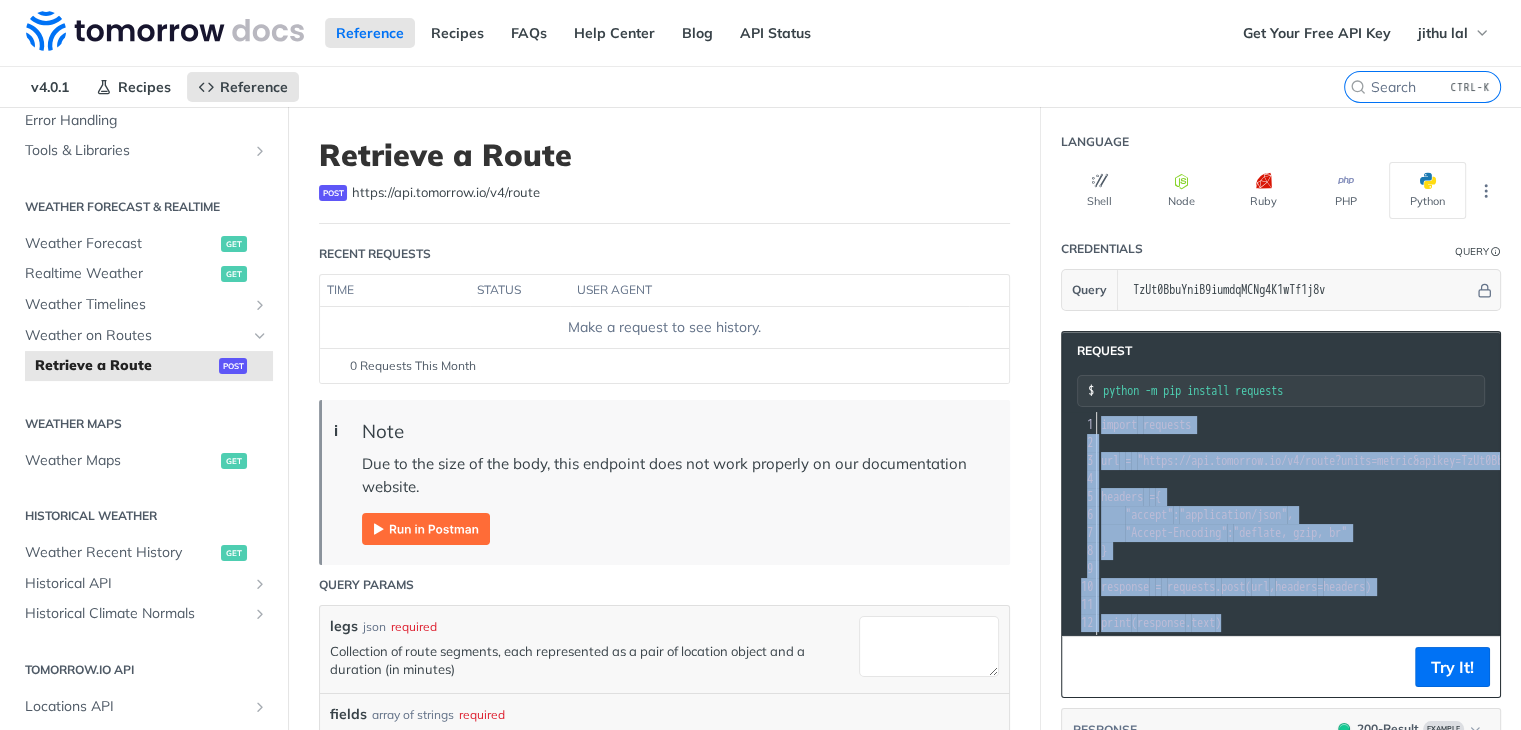 copy on "import   requests 2 ​ 3 url   =   "https://api.tomorrow.io/v4/route?units=metric&apikey=TzUt0BbuYniB9iumdqMCNg4K1wTf1j8v" 4 ​ 5 headers   =  { 6      "accept" :  "application/json" , 7      "Accept-Encoding" :  "deflate, gzip, br" 8 } 9 ​ 10 response   =   requests . post ( url ,  headers = headers ) 11 ​ 12 print ( response . text )" 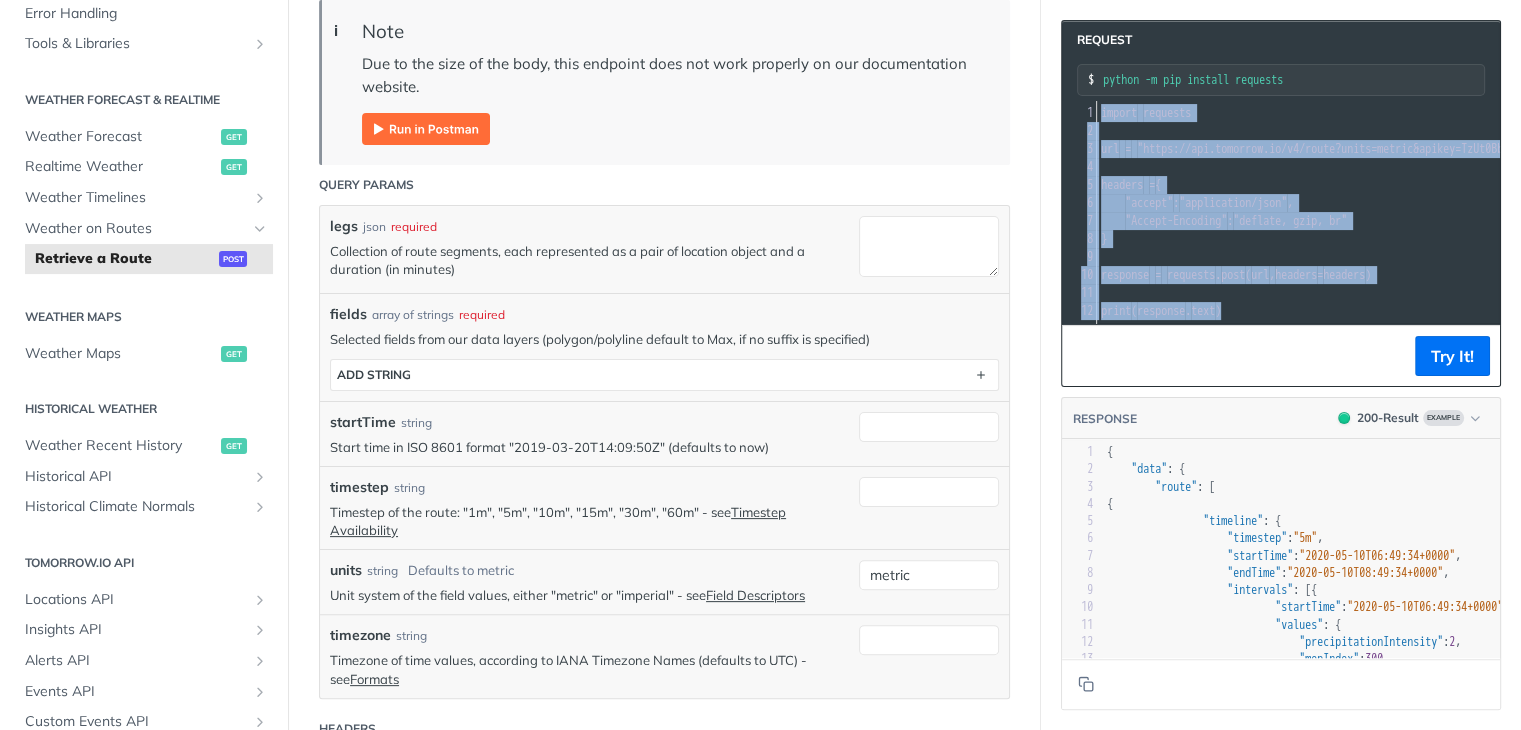 click on ""timestep"" at bounding box center (1257, 538) 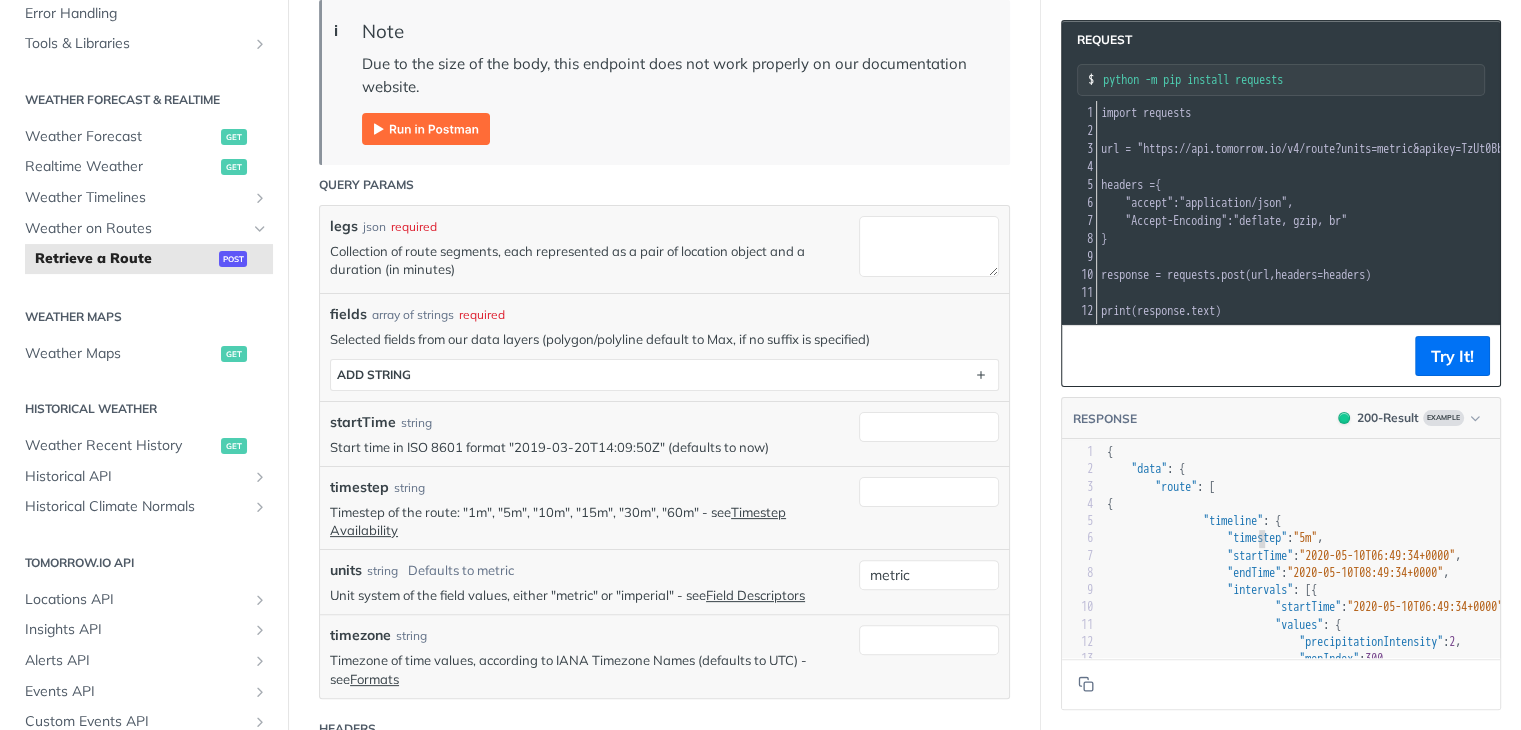 type on "{
"data": {
"route": [
{
"timeline": {
"timestep": "5m",
"startTime": "2020-05-10T06:49:34+0000",
"endTime": "2020-05-10T08:49:34+0000",
"intervals": [{
"startTime": "2020-05-10T06:49:34+0000",
"values": {
"precipitationIntensity": 2,
"mepIndex": 300,
}
},
"...",
{
"startTime": "2020-05-10T06:49:34+0000",
"values": {
"precipitationIntensity": 2,
}
}
]
}
},
"..."
]
}
}" 